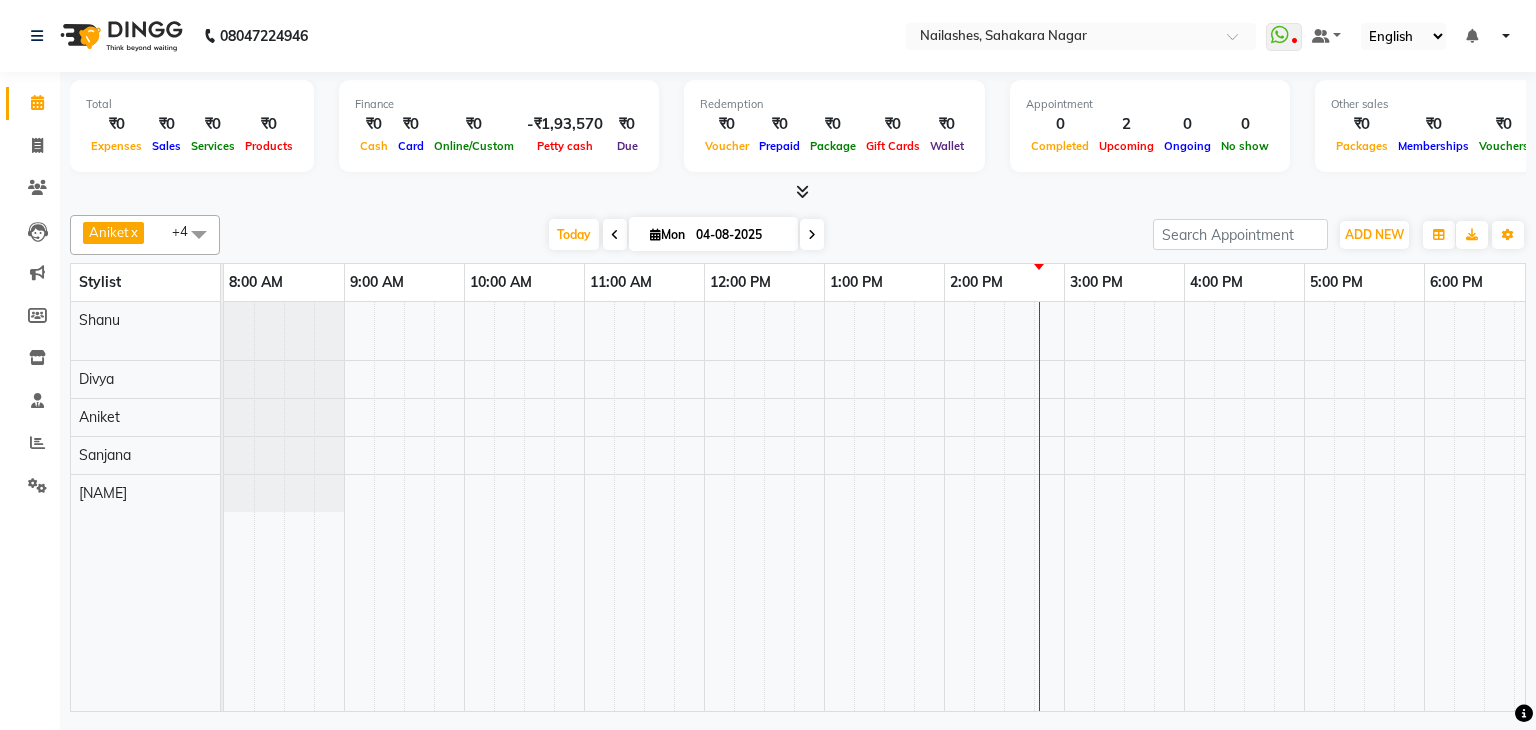 scroll, scrollTop: 0, scrollLeft: 0, axis: both 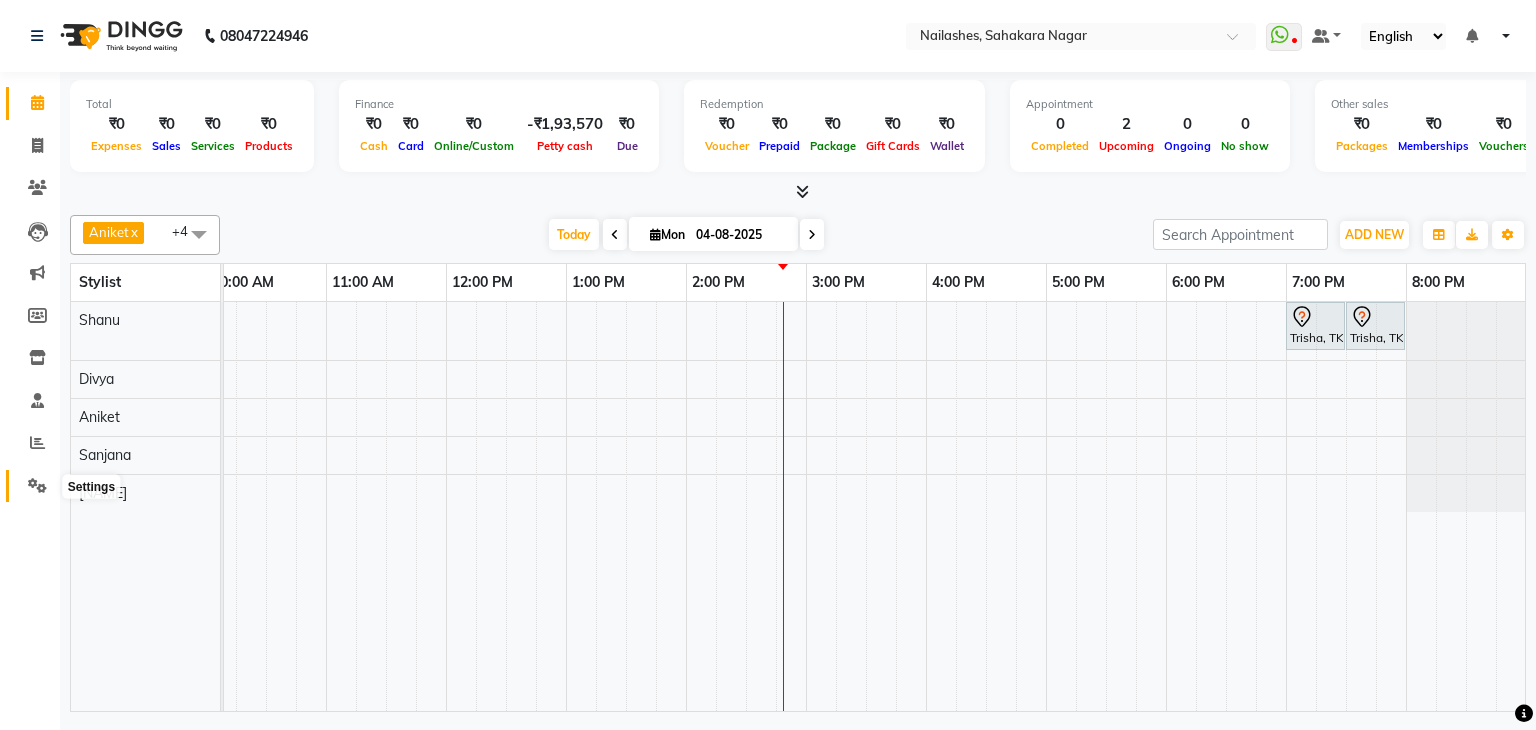 click 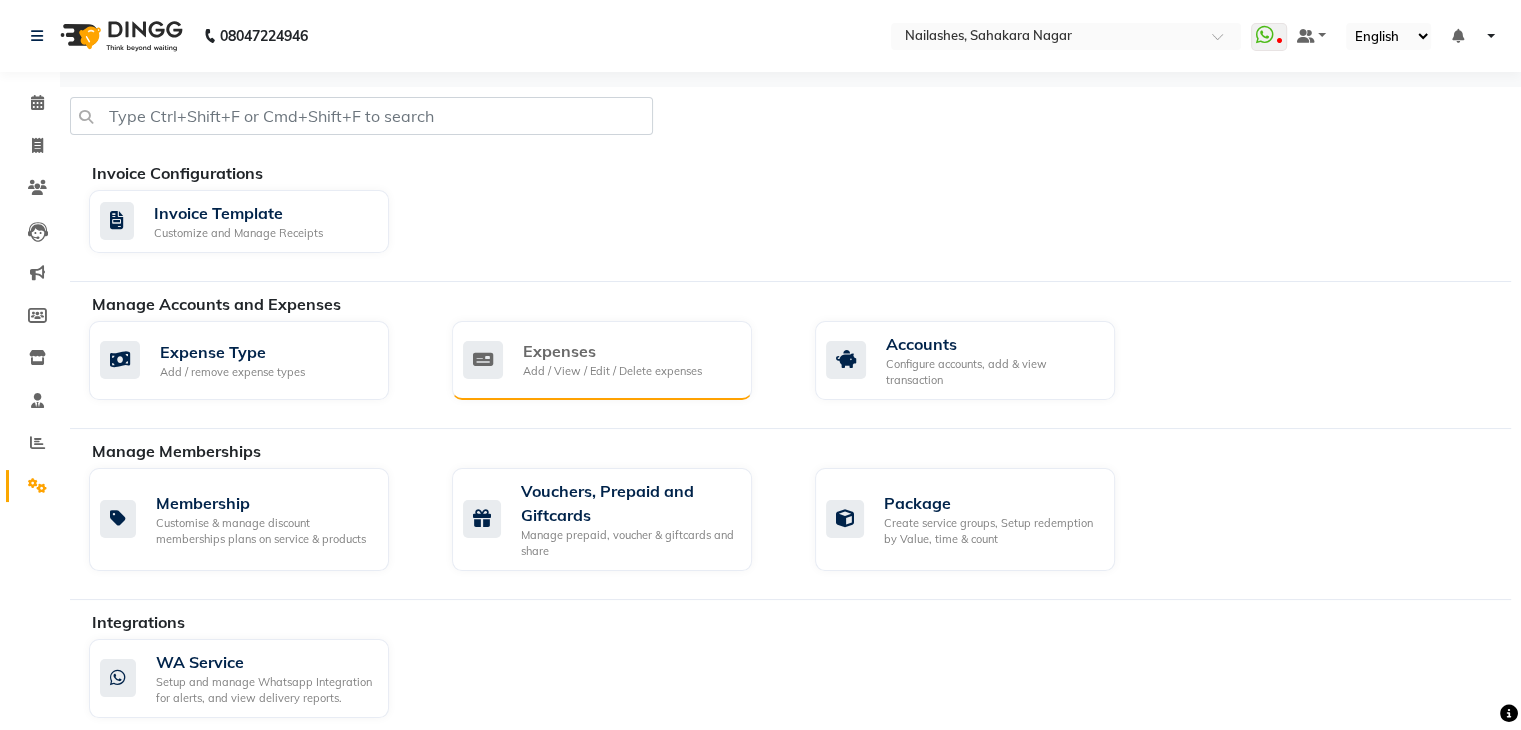 click on "Expenses" 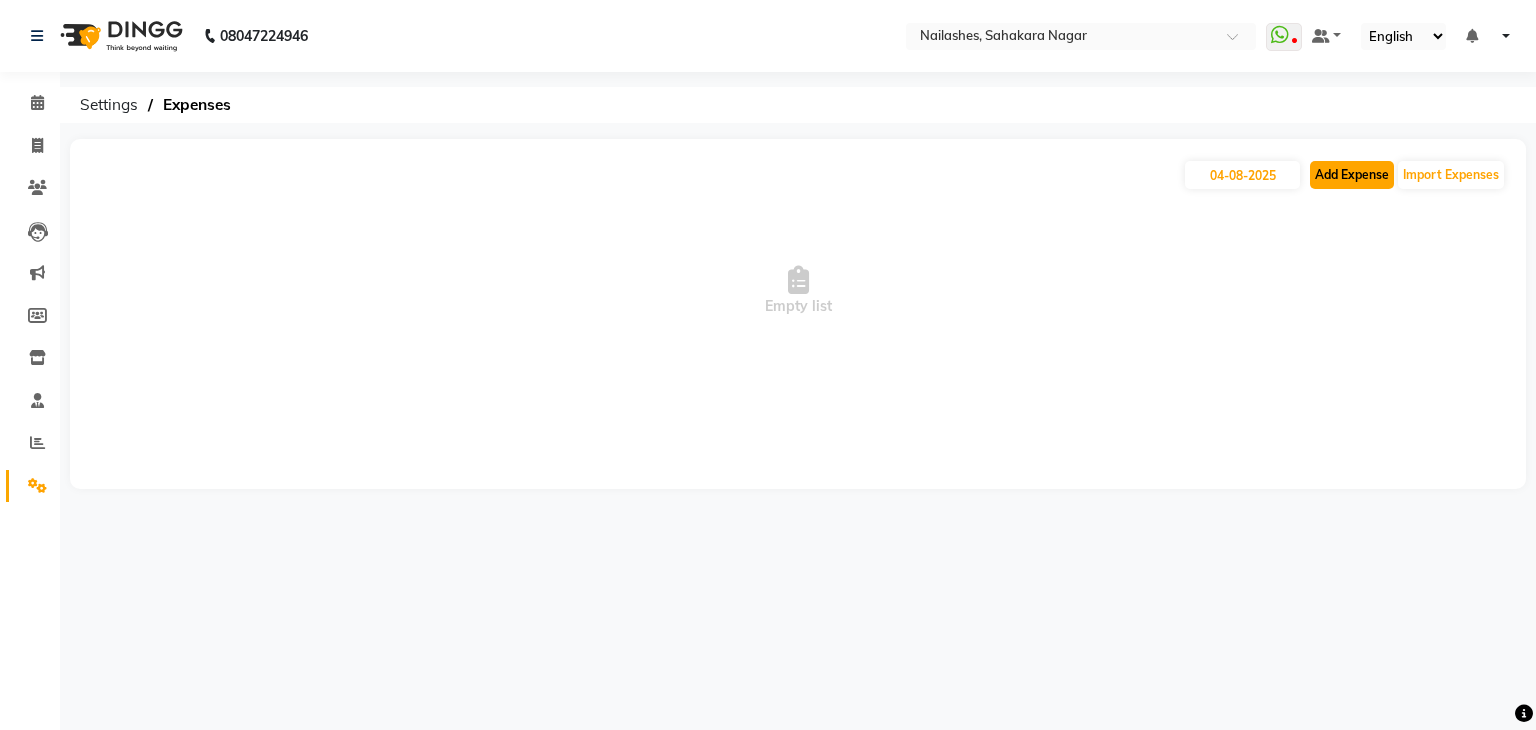 click on "Add Expense" 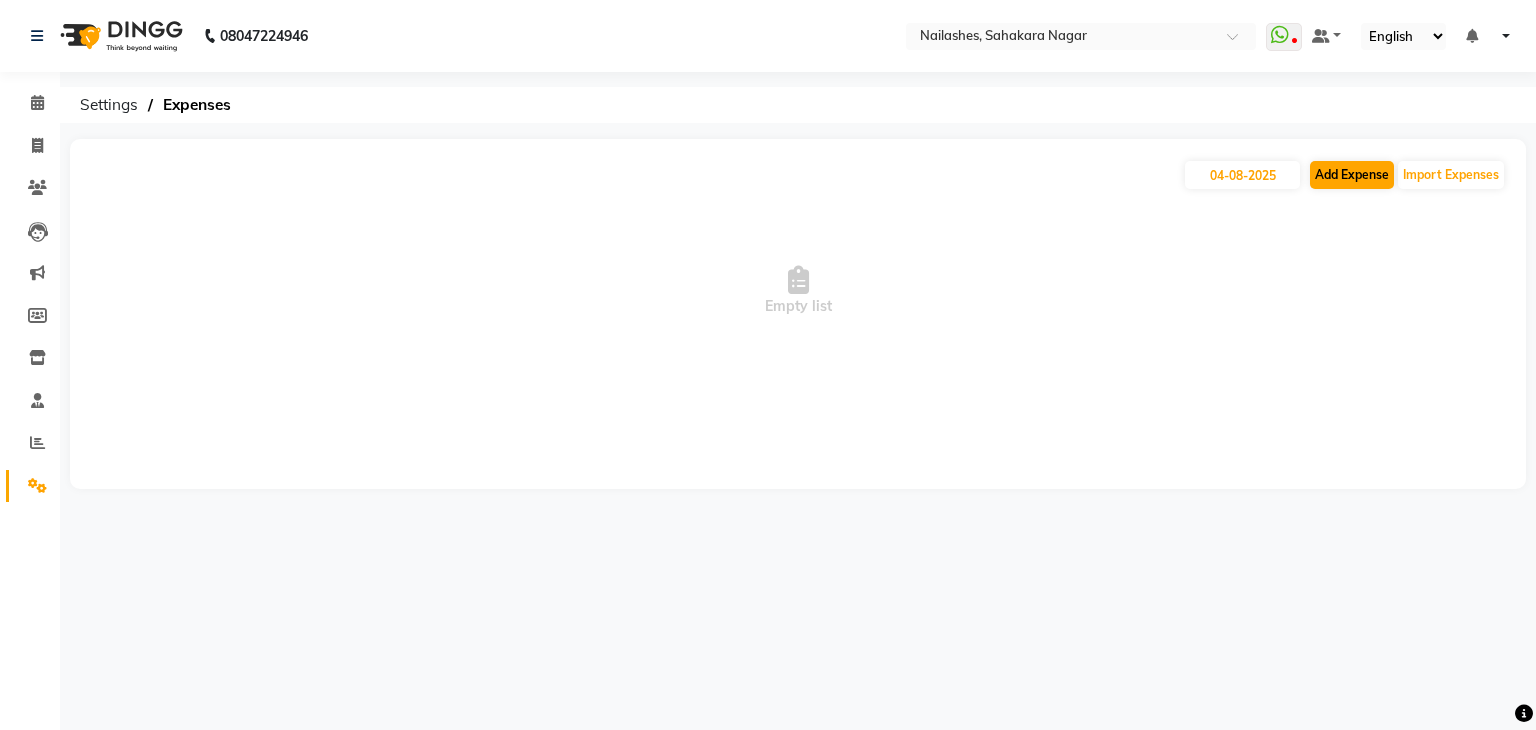 select on "1" 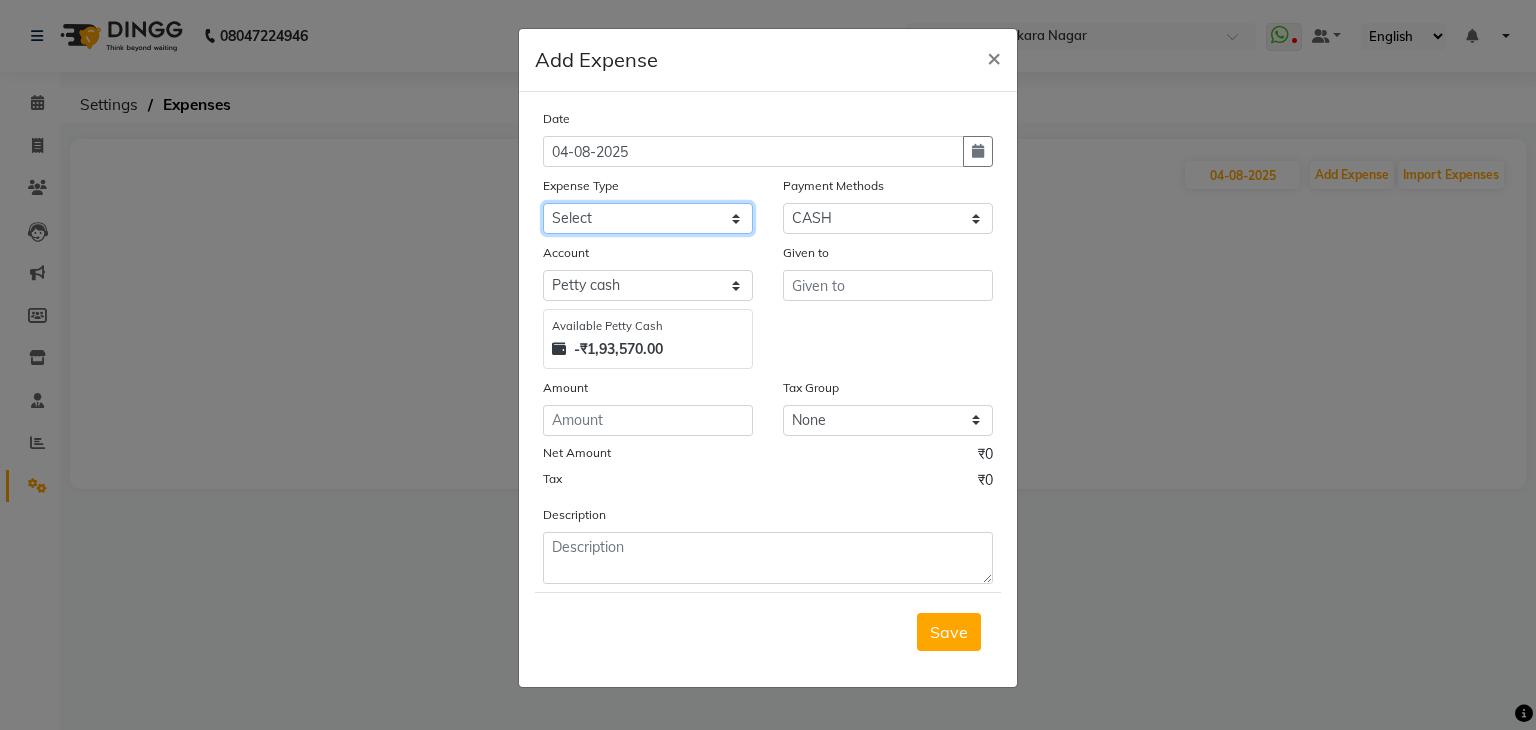 click on "Select acetone Advance Salary bank deposite BBMP Beauty products Bed charges BIRTHDAY CAKE Bonus Carpenter CASH EXPENSE VOUCHER Cash handover chocolate for store cleaning things Client Refreshment coconut water for clients COFFEE coffee cup coffee powder Commission Conveyance Cotton Courier decoration Diesel for generator Donation Drinking Water Electricity Eyelashes return Face mask floor cleaner flowers daily garbage generator diesel green tea GST handover HANDWASH House Keeping Material House keeping Salary Incentive Internet Bill juice LAUNDRY Maintainance Marketing Medical Membership Milk Milk miscelleneous Naturals salon NEWSPAPER O T Other Pantry PETROL Phone Bill Plants plumber pooja items Porter priest Product Purchase product return Product sale puja items RAPIDO Refund Rent Shop Rent Staff Accommodation Royalty Salary Staff cab charges Staff dinner Staff Flight Ticket Staff  Hiring from another Branch Staff Snacks Stationary STORE OPENING CHARGE sugar sweets TEAM DINNER TIPS Tissue Transgender" 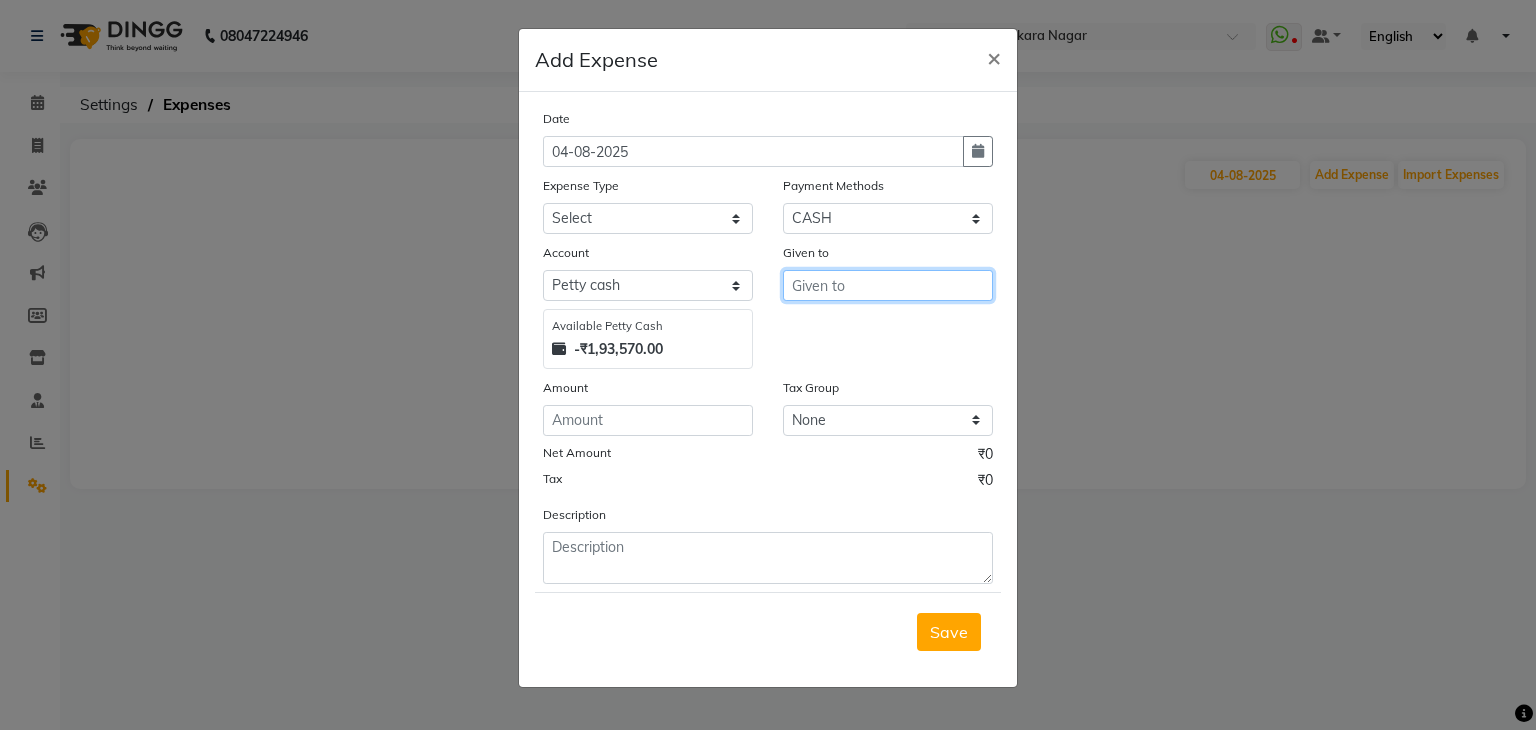 click at bounding box center (888, 285) 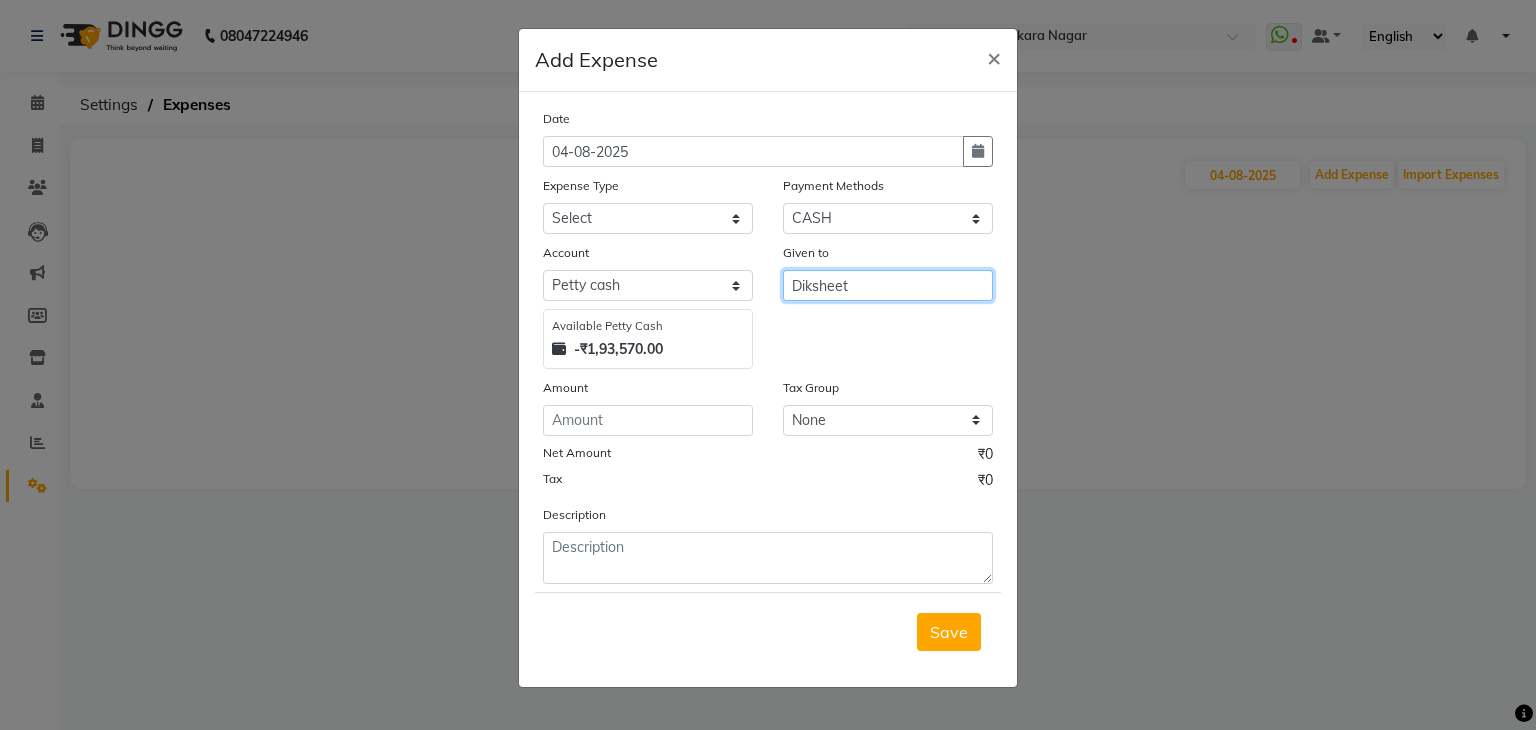 type on "Diksheet" 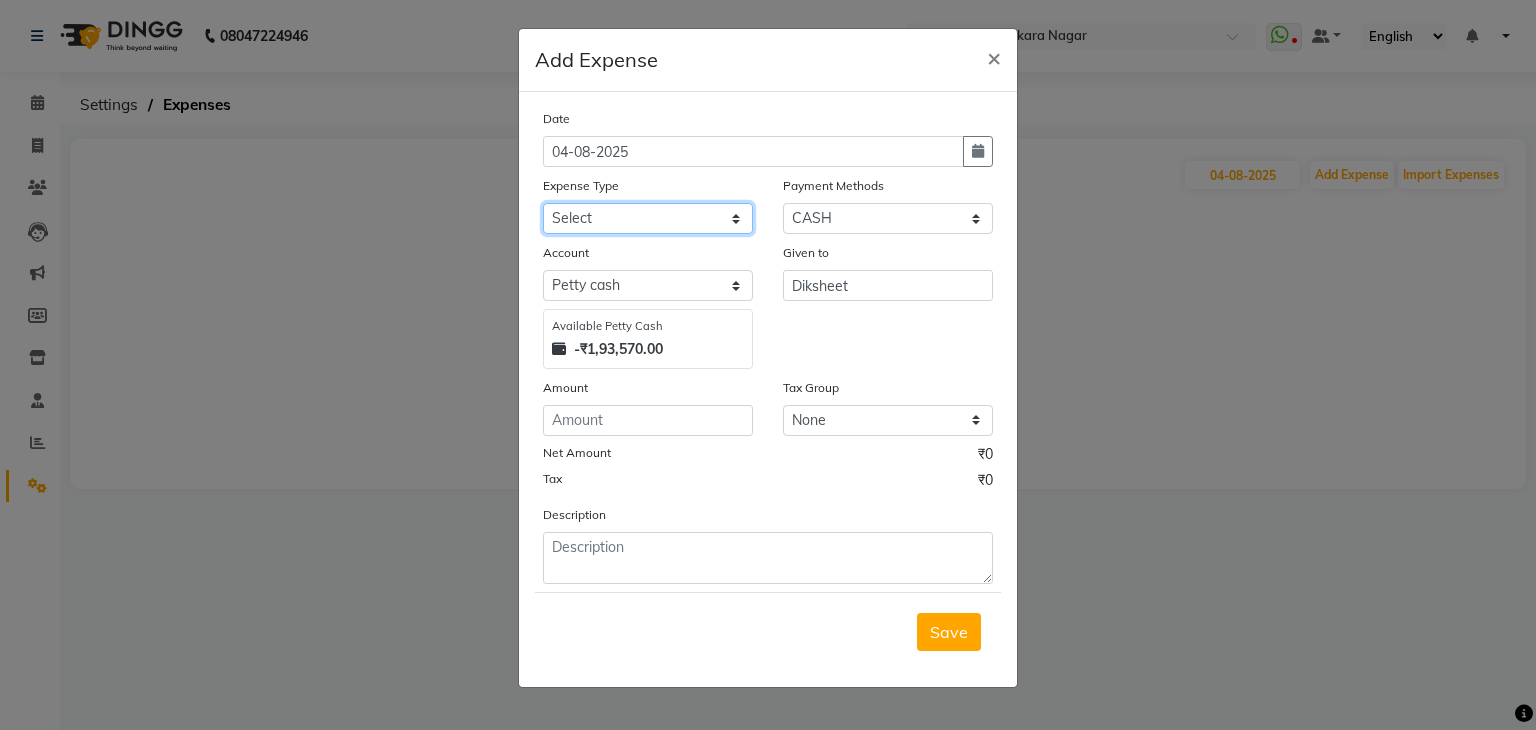 click on "Select acetone Advance Salary bank deposite BBMP Beauty products Bed charges BIRTHDAY CAKE Bonus Carpenter CASH EXPENSE VOUCHER Cash handover chocolate for store cleaning things Client Refreshment coconut water for clients COFFEE coffee cup coffee powder Commission Conveyance Cotton Courier decoration Diesel for generator Donation Drinking Water Electricity Eyelashes return Face mask floor cleaner flowers daily garbage generator diesel green tea GST handover HANDWASH House Keeping Material House keeping Salary Incentive Internet Bill juice LAUNDRY Maintainance Marketing Medical Membership Milk Milk miscelleneous Naturals salon NEWSPAPER O T Other Pantry PETROL Phone Bill Plants plumber pooja items Porter priest Product Purchase product return Product sale puja items RAPIDO Refund Rent Shop Rent Staff Accommodation Royalty Salary Staff cab charges Staff dinner Staff Flight Ticket Staff  Hiring from another Branch Staff Snacks Stationary STORE OPENING CHARGE sugar sweets TEAM DINNER TIPS Tissue Transgender" 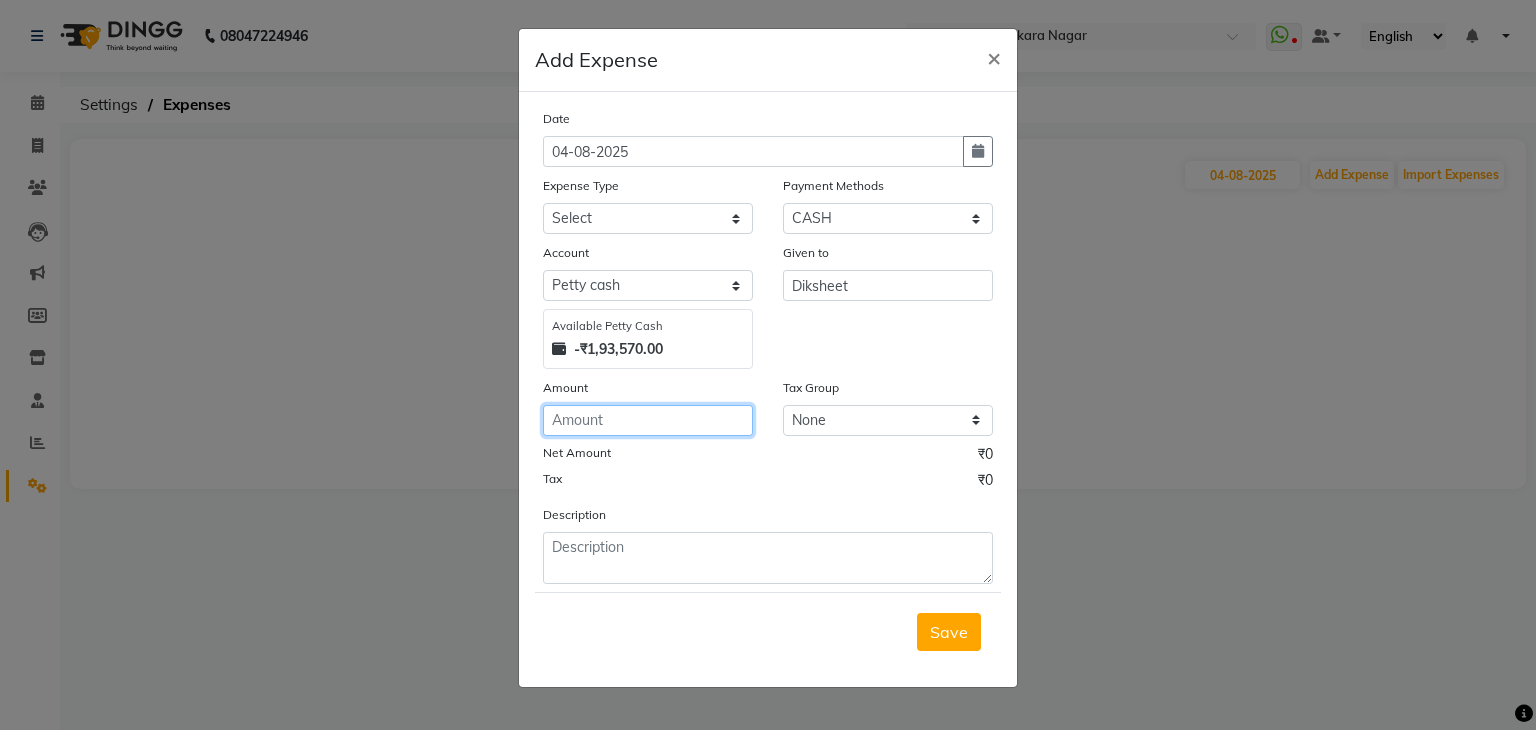 click 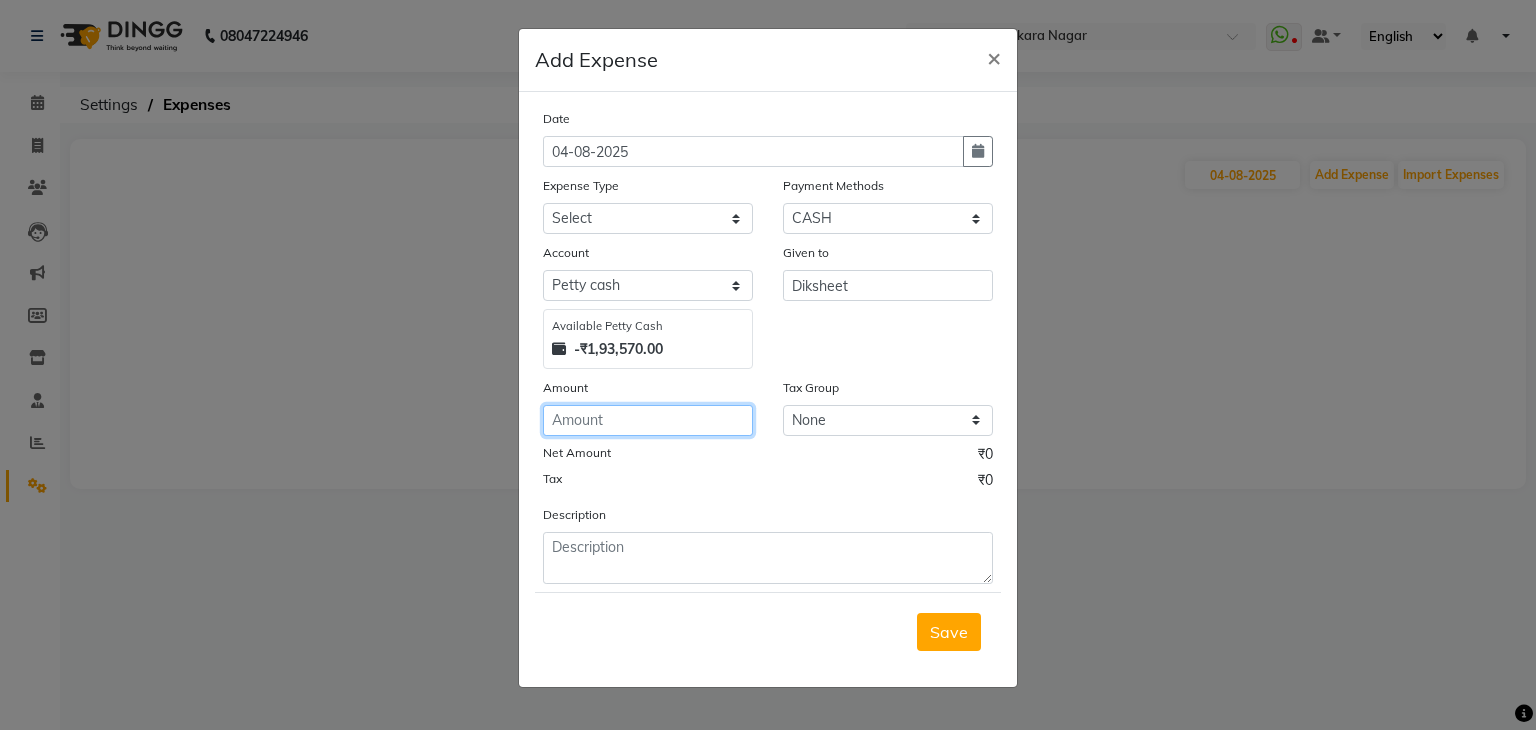 click 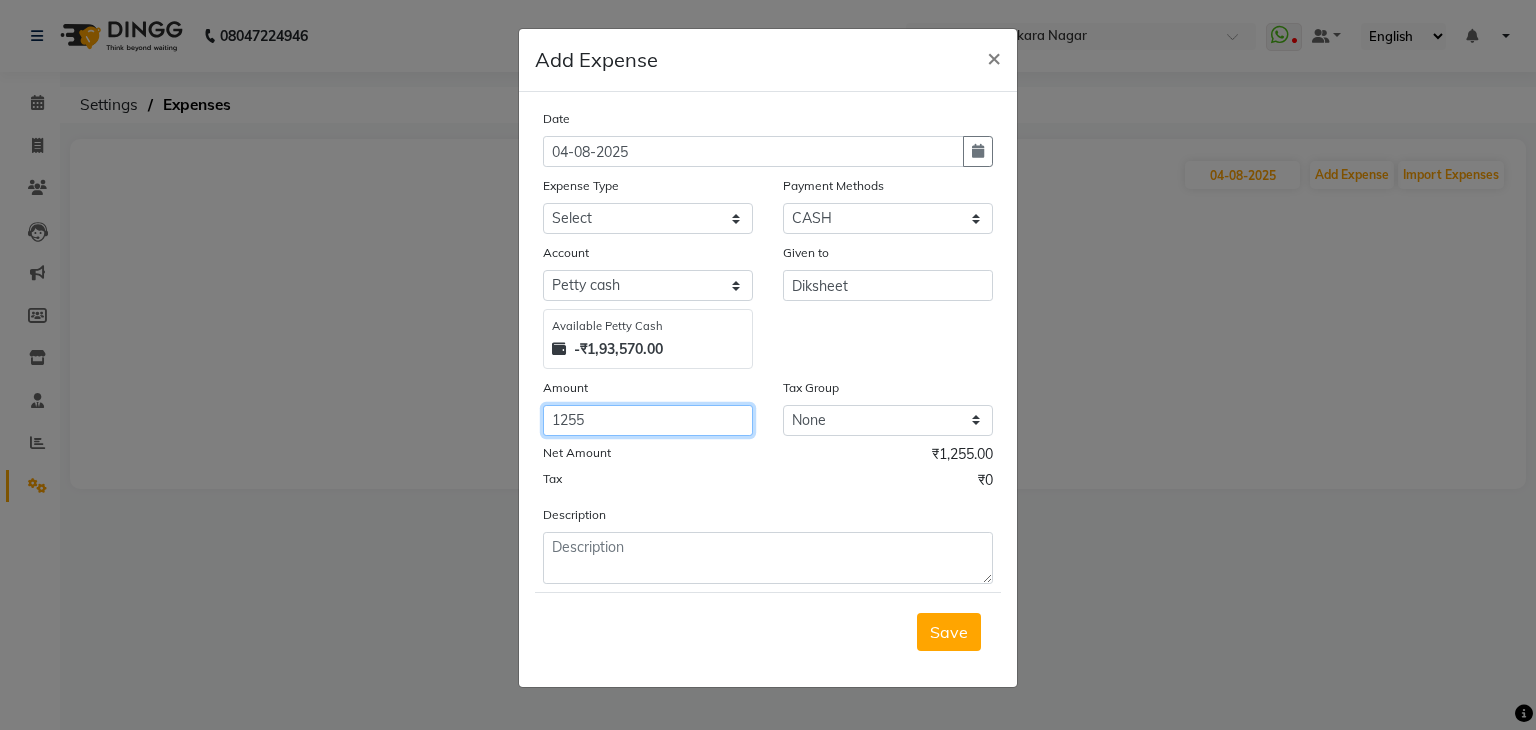 type on "1255" 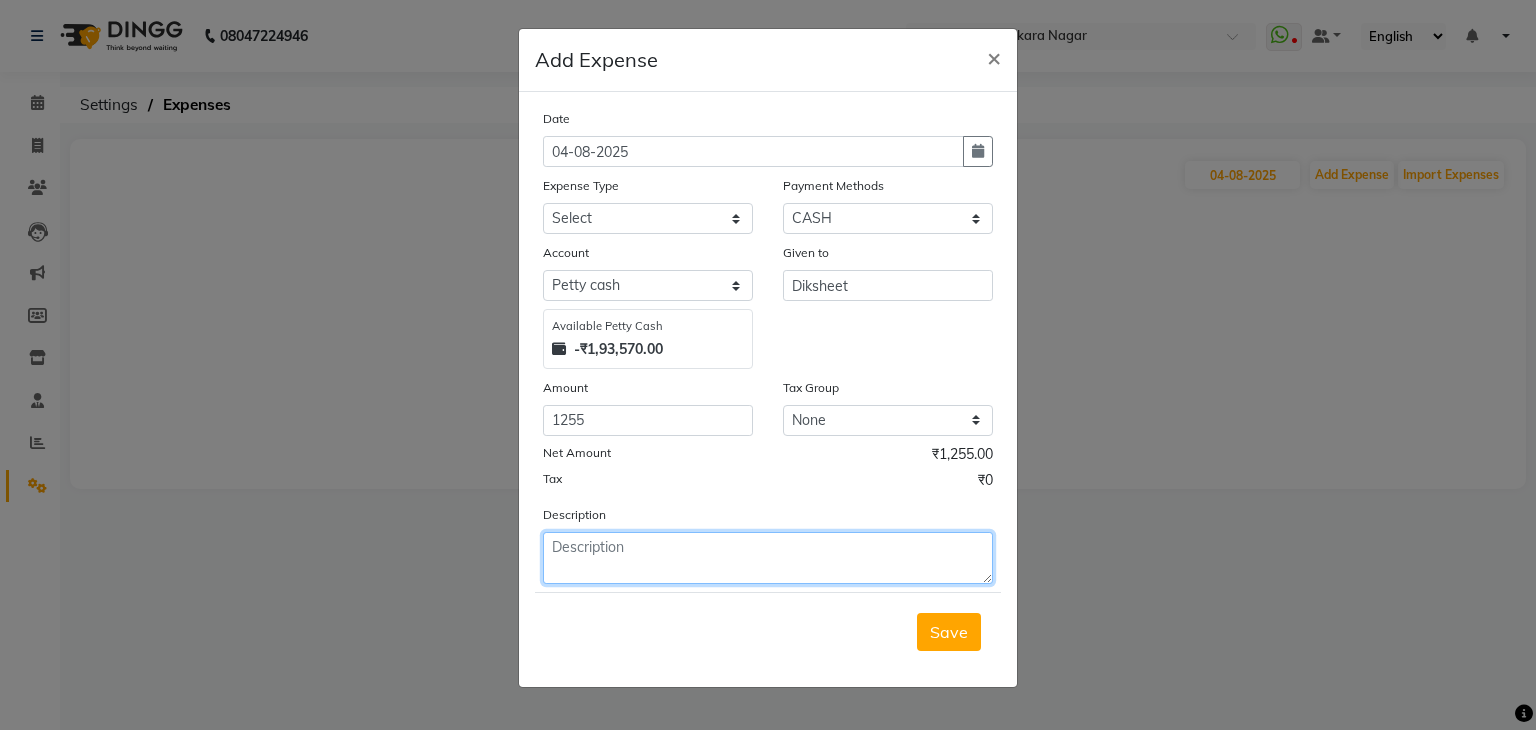 click 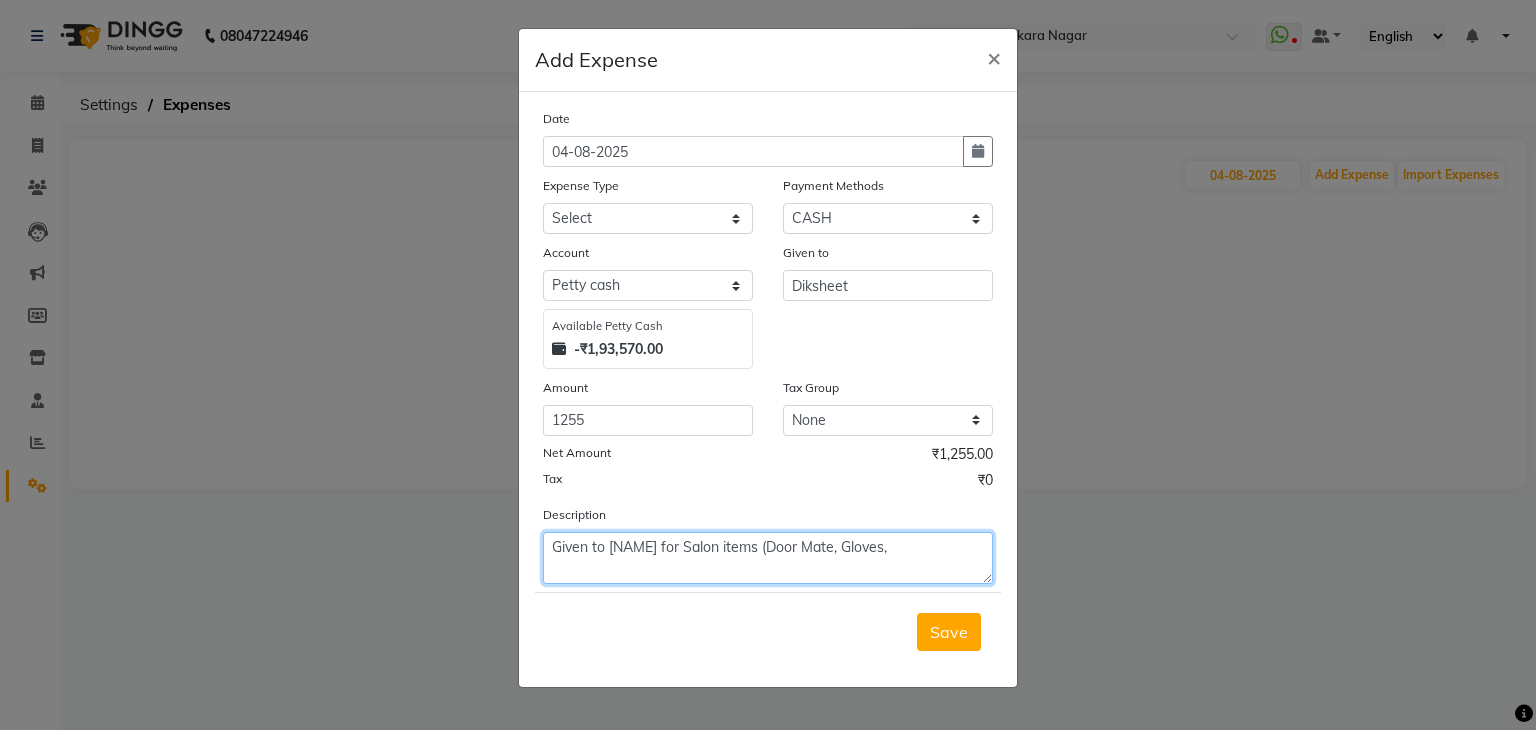click on "Given to [NAME] for Salon items (Door Mate, Gloves," 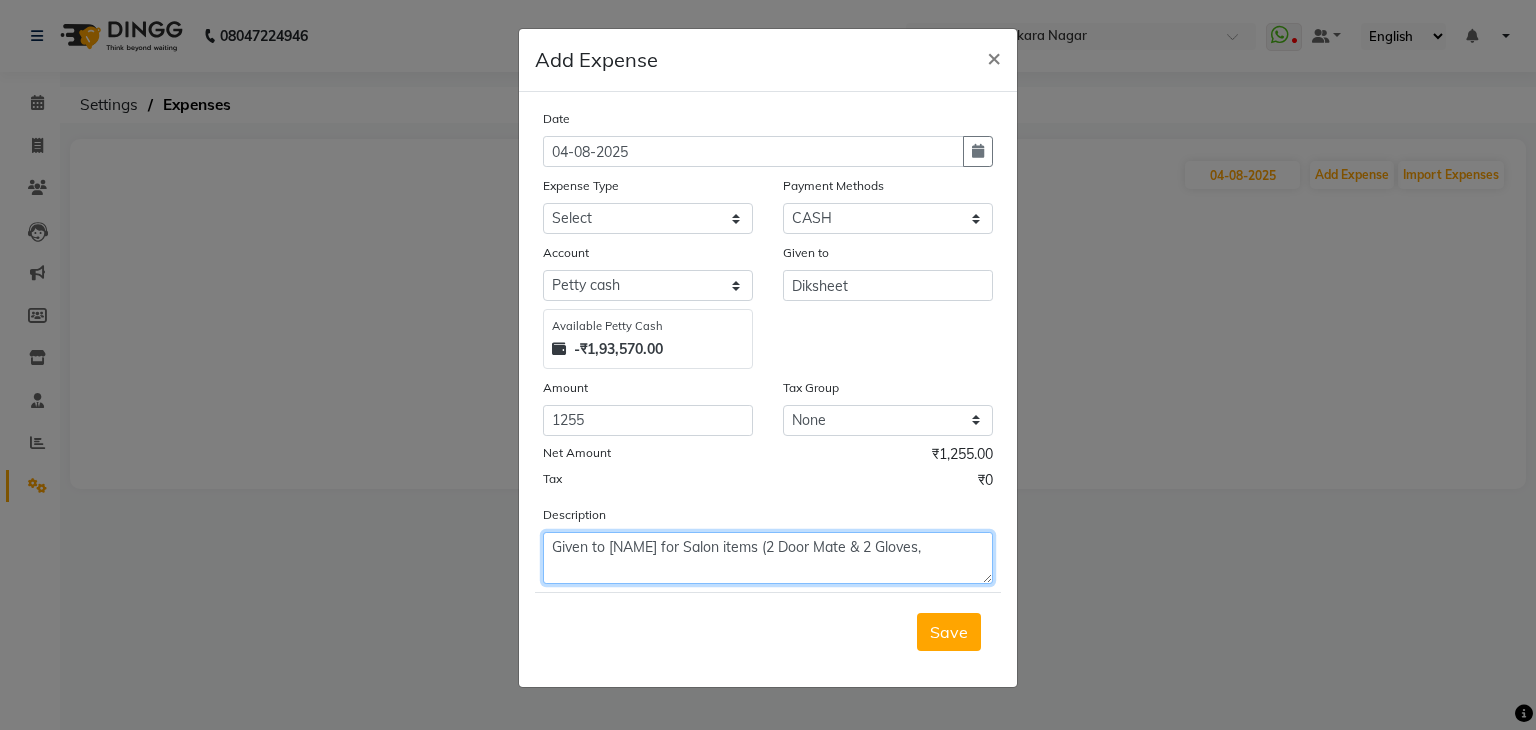 click on "Given to [NAME] for Salon items (2 Door Mate & 2 Gloves," 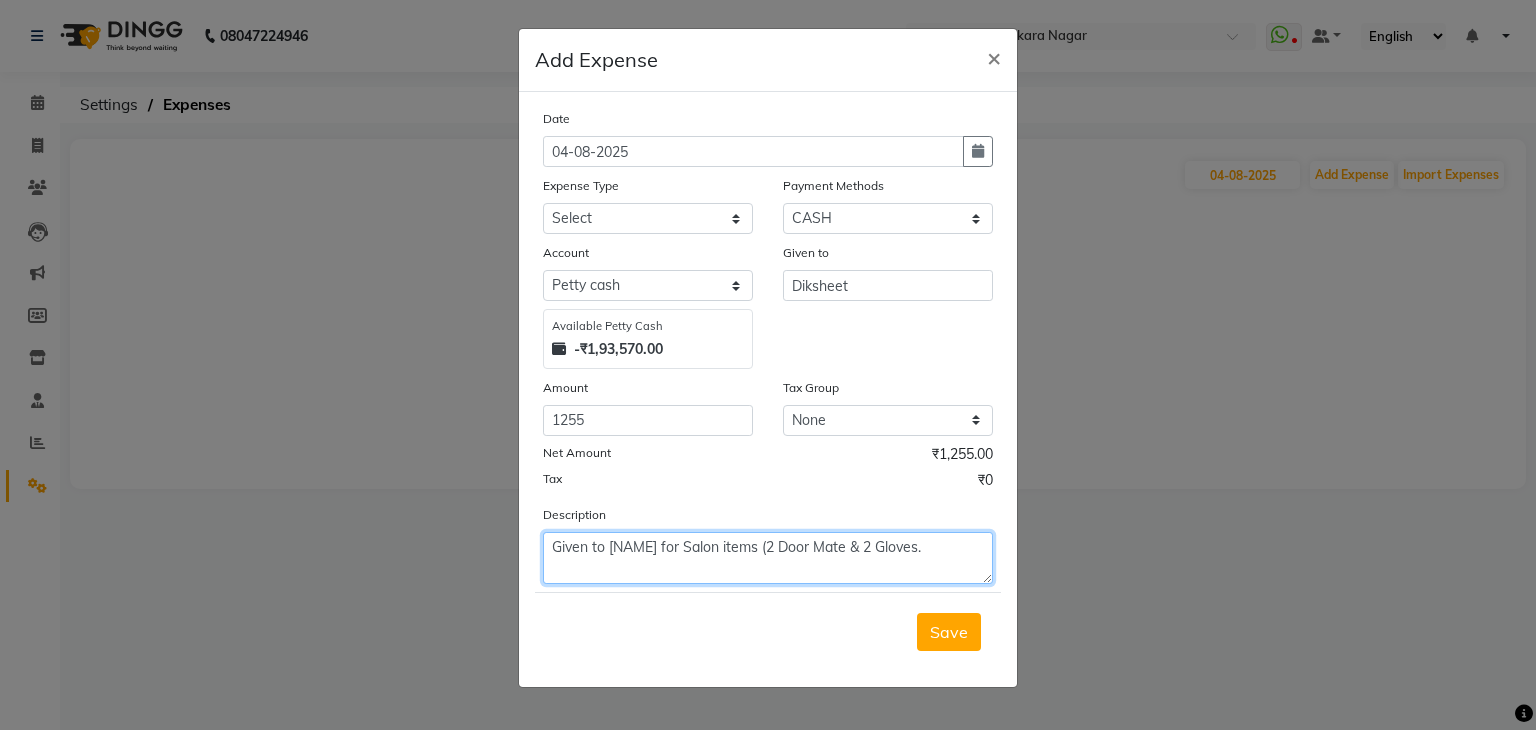 click on "Given to [NAME] for Salon items (2 Door Mate & 2 Gloves." 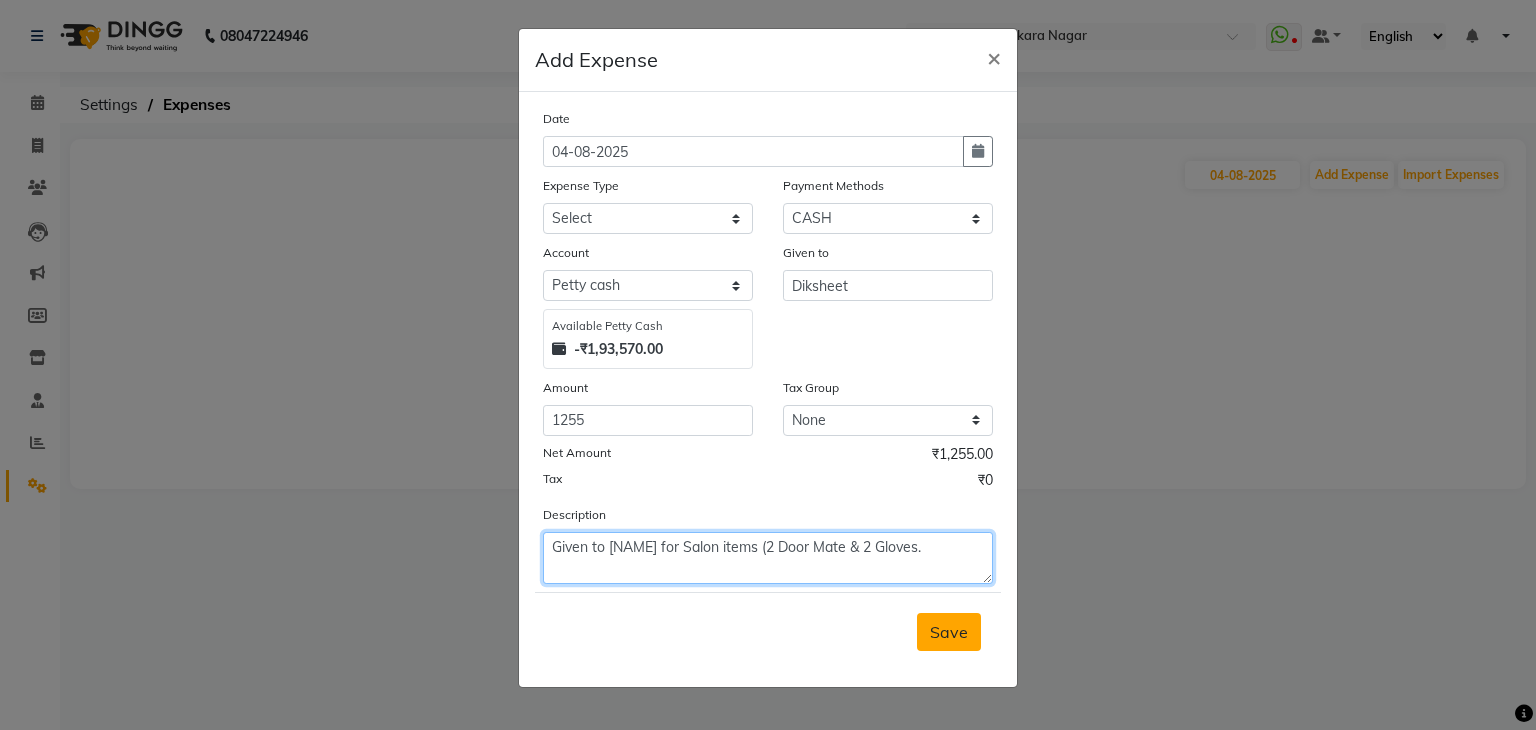 type on "Given to [NAME] for Salon items (2 Door Mate & 2 Gloves." 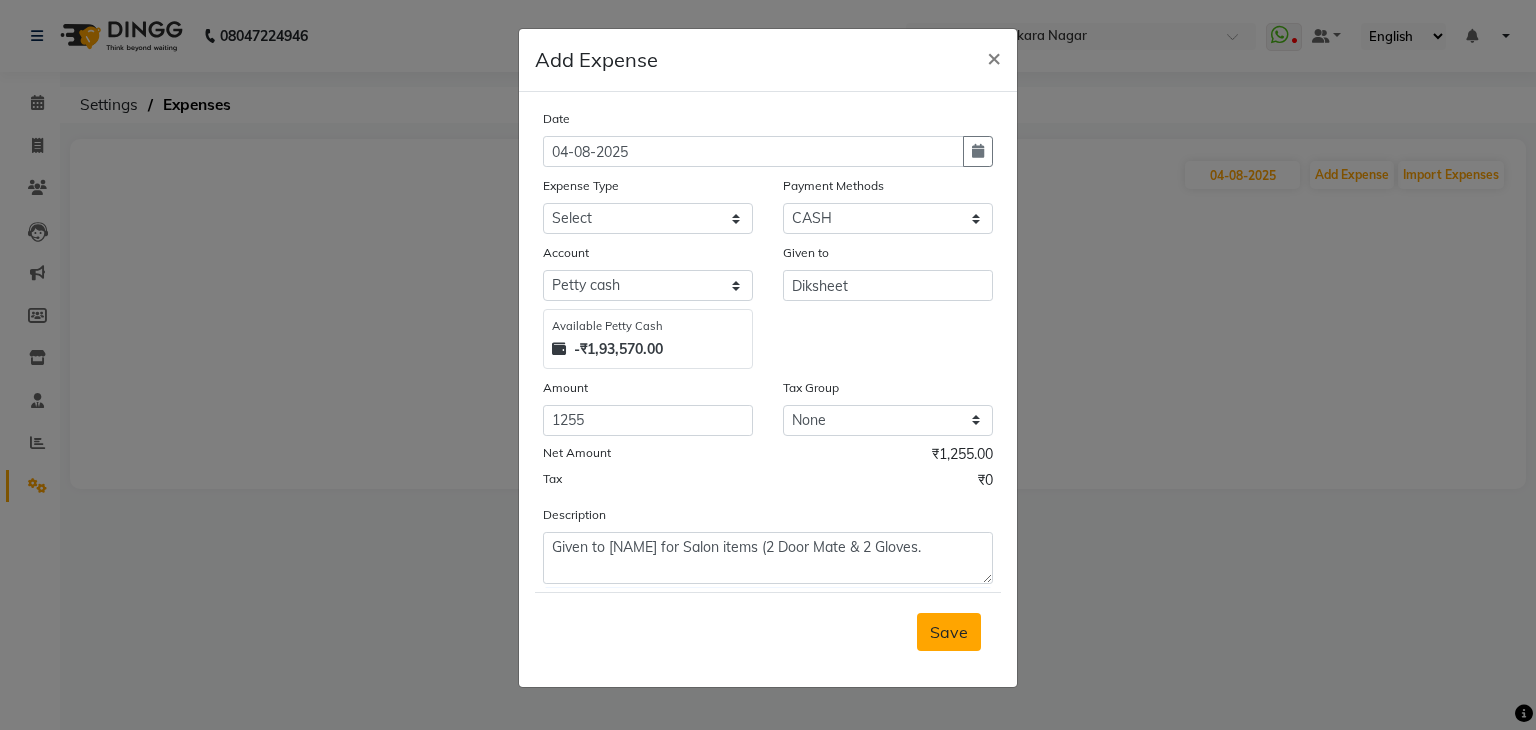click on "Save" at bounding box center [949, 632] 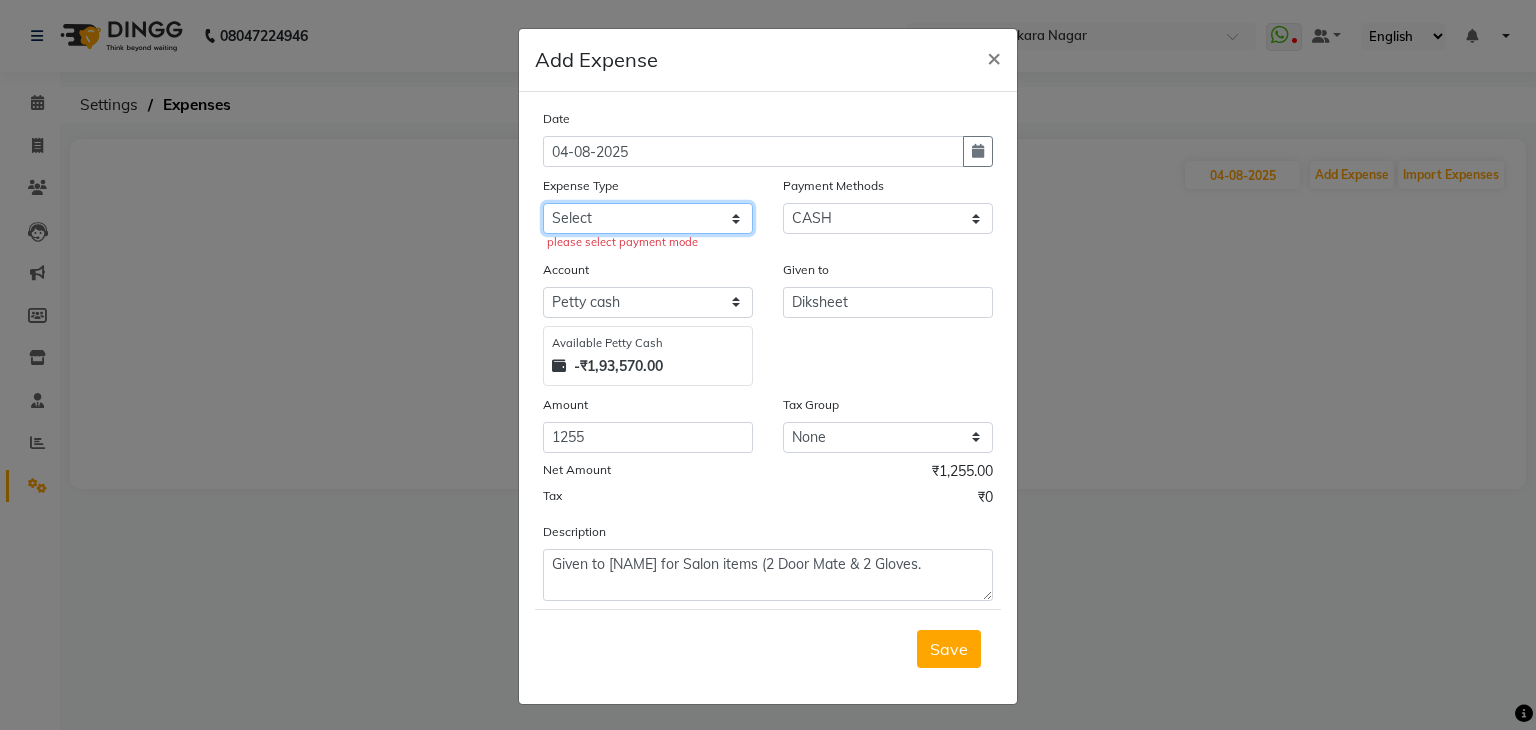 click on "Select acetone Advance Salary bank deposite BBMP Beauty products Bed charges BIRTHDAY CAKE Bonus Carpenter CASH EXPENSE VOUCHER Cash handover chocolate for store cleaning things Client Refreshment coconut water for clients COFFEE coffee cup coffee powder Commission Conveyance Cotton Courier decoration Diesel for generator Donation Drinking Water Electricity Eyelashes return Face mask floor cleaner flowers daily garbage generator diesel green tea GST handover HANDWASH House Keeping Material House keeping Salary Incentive Internet Bill juice LAUNDRY Maintainance Marketing Medical Membership Milk Milk miscelleneous Naturals salon NEWSPAPER O T Other Pantry PETROL Phone Bill Plants plumber pooja items Porter priest Product Purchase product return Product sale puja items RAPIDO Refund Rent Shop Rent Staff Accommodation Royalty Salary Staff cab charges Staff dinner Staff Flight Ticket Staff  Hiring from another Branch Staff Snacks Stationary STORE OPENING CHARGE sugar sweets TEAM DINNER TIPS Tissue Transgender" 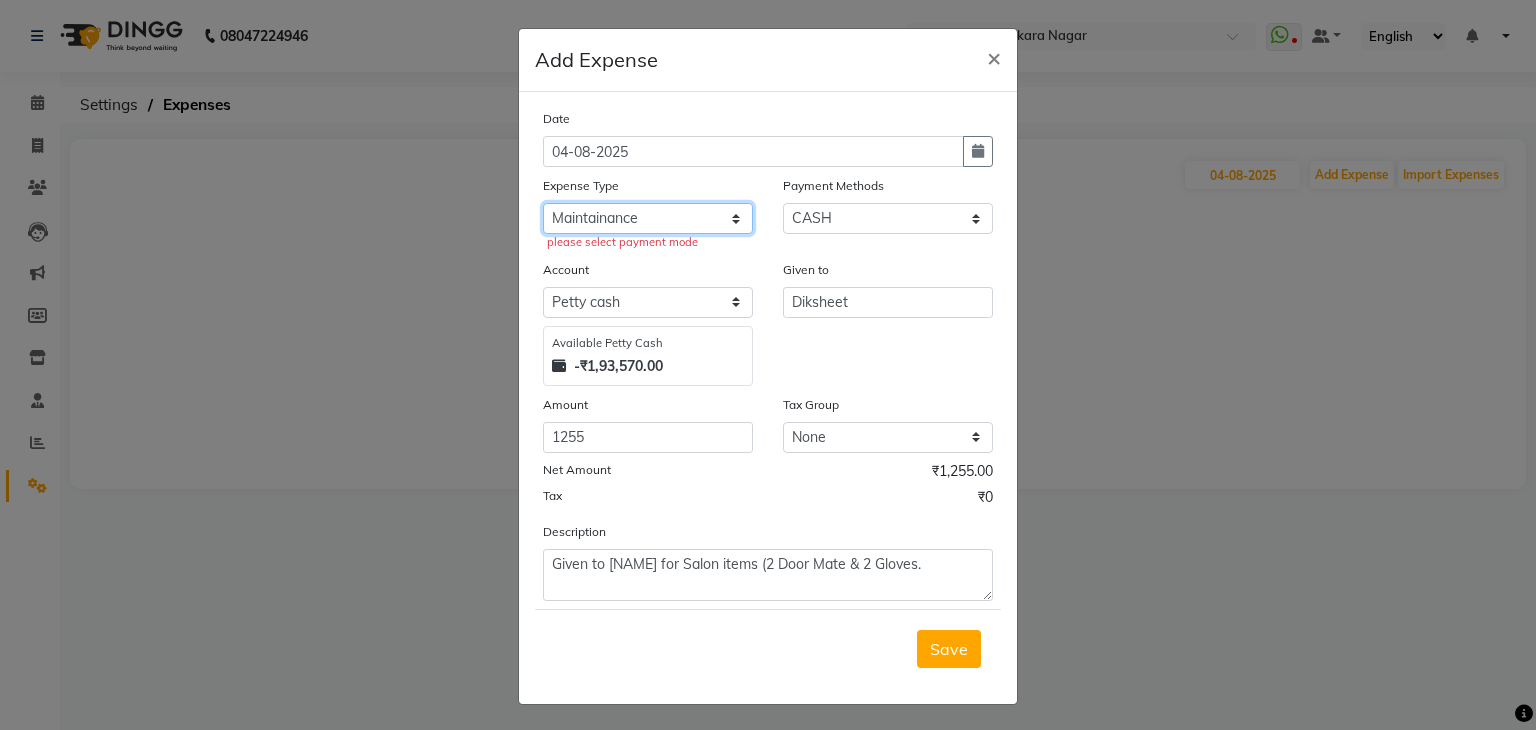 click on "Select acetone Advance Salary bank deposite BBMP Beauty products Bed charges BIRTHDAY CAKE Bonus Carpenter CASH EXPENSE VOUCHER Cash handover chocolate for store cleaning things Client Refreshment coconut water for clients COFFEE coffee cup coffee powder Commission Conveyance Cotton Courier decoration Diesel for generator Donation Drinking Water Electricity Eyelashes return Face mask floor cleaner flowers daily garbage generator diesel green tea GST handover HANDWASH House Keeping Material House keeping Salary Incentive Internet Bill juice LAUNDRY Maintainance Marketing Medical Membership Milk Milk miscelleneous Naturals salon NEWSPAPER O T Other Pantry PETROL Phone Bill Plants plumber pooja items Porter priest Product Purchase product return Product sale puja items RAPIDO Refund Rent Shop Rent Staff Accommodation Royalty Salary Staff cab charges Staff dinner Staff Flight Ticket Staff  Hiring from another Branch Staff Snacks Stationary STORE OPENING CHARGE sugar sweets TEAM DINNER TIPS Tissue Transgender" 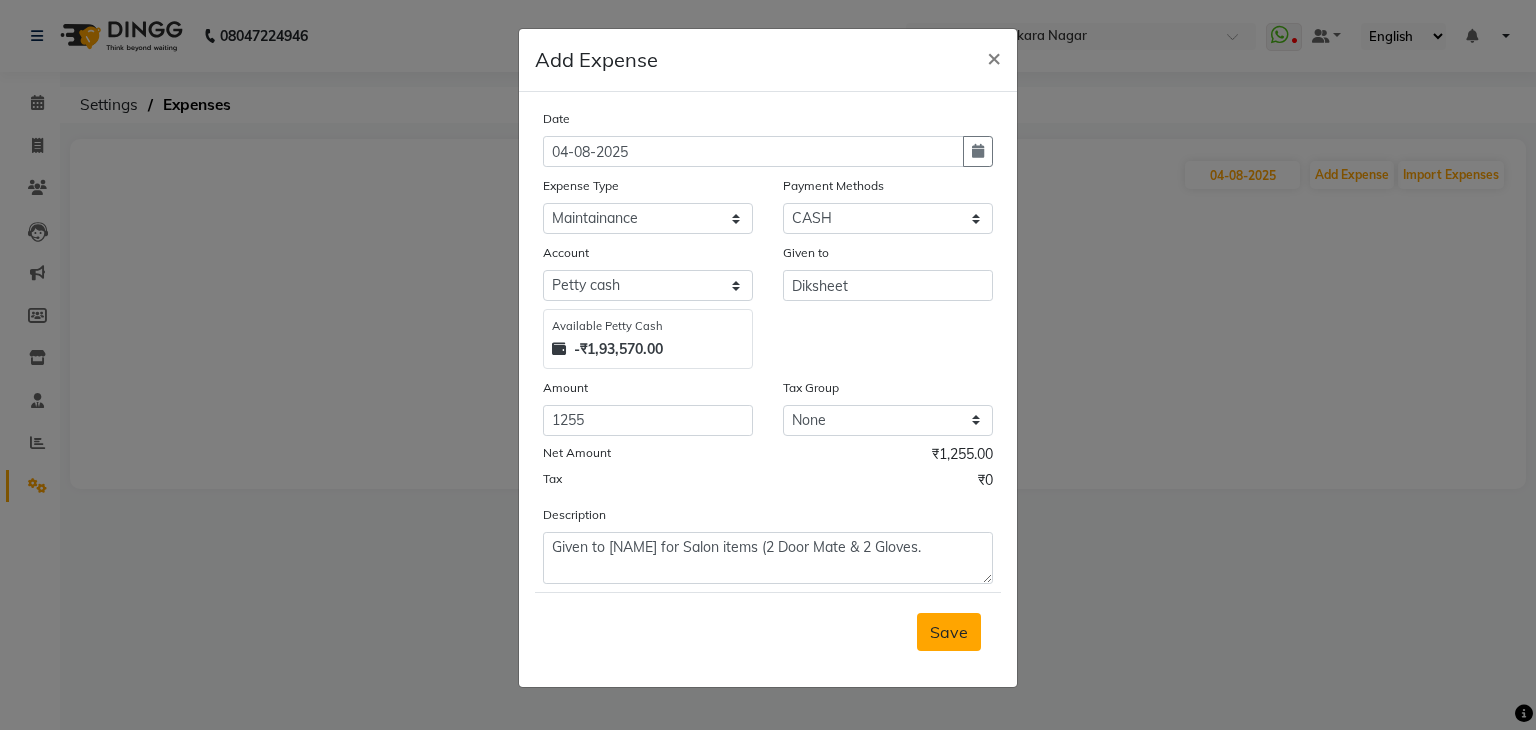 click on "Save" at bounding box center [949, 632] 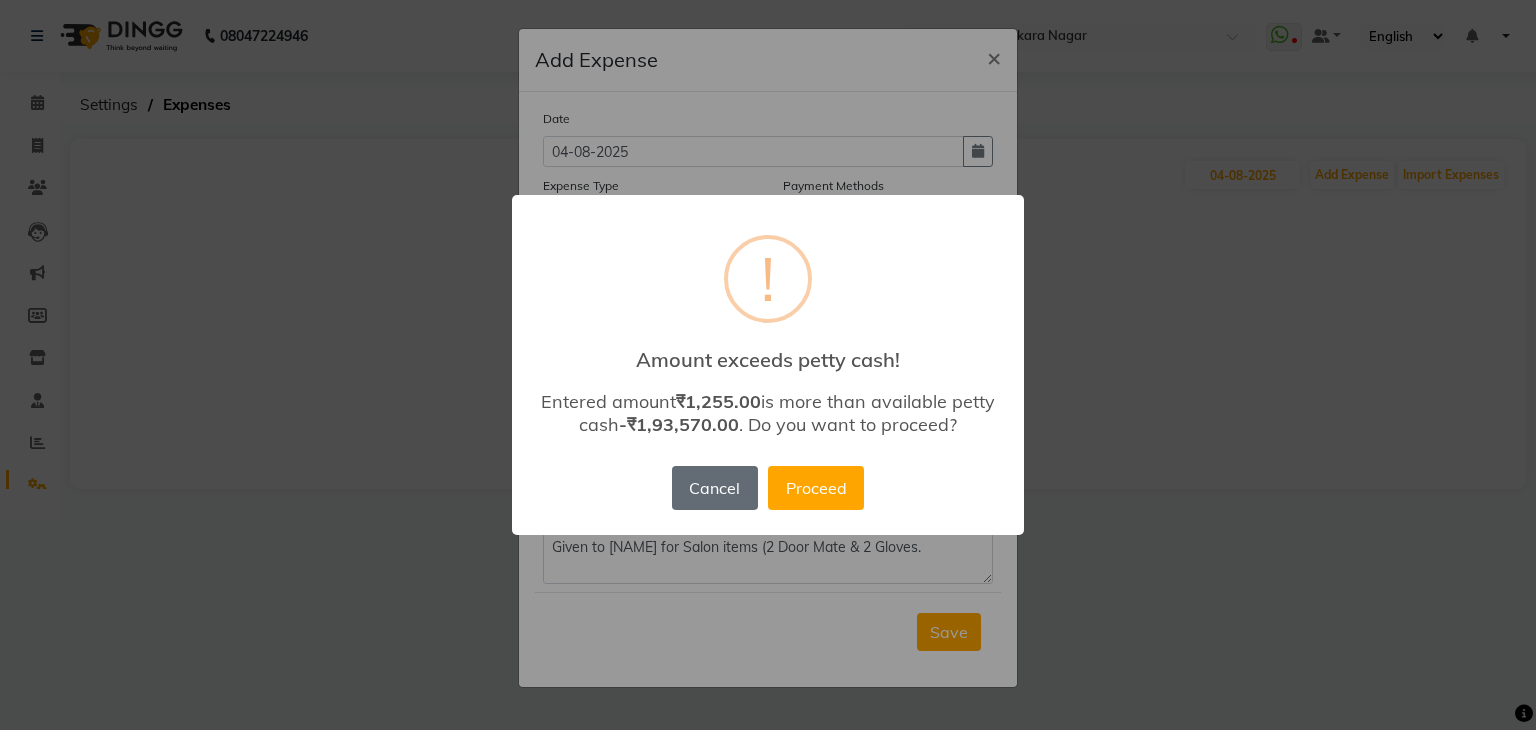 click on "Cancel" at bounding box center (715, 488) 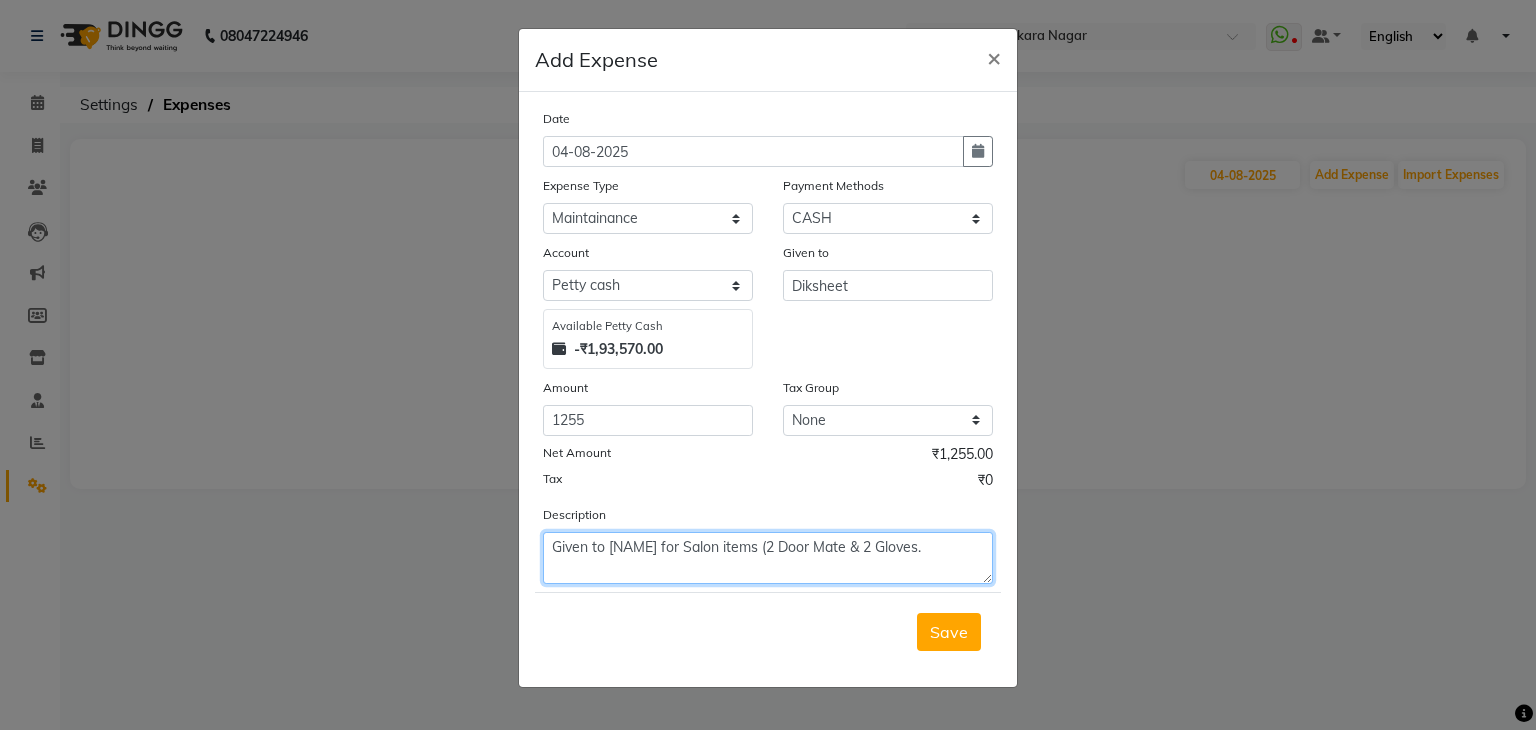 click on "Given to [NAME] for Salon items (2 Door Mate & 2 Gloves." 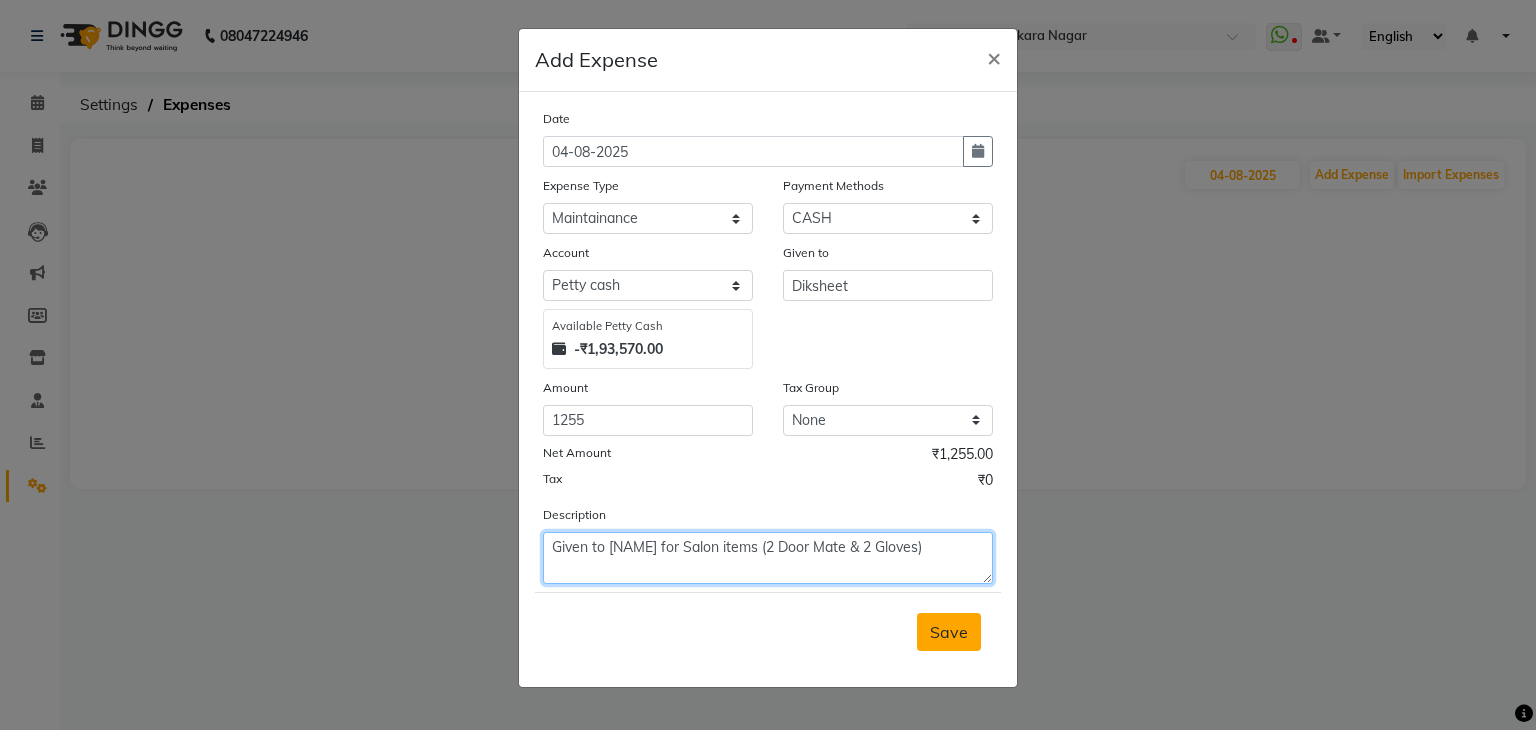 type on "Given to [NAME] for Salon items (2 Door Mate & 2 Gloves)" 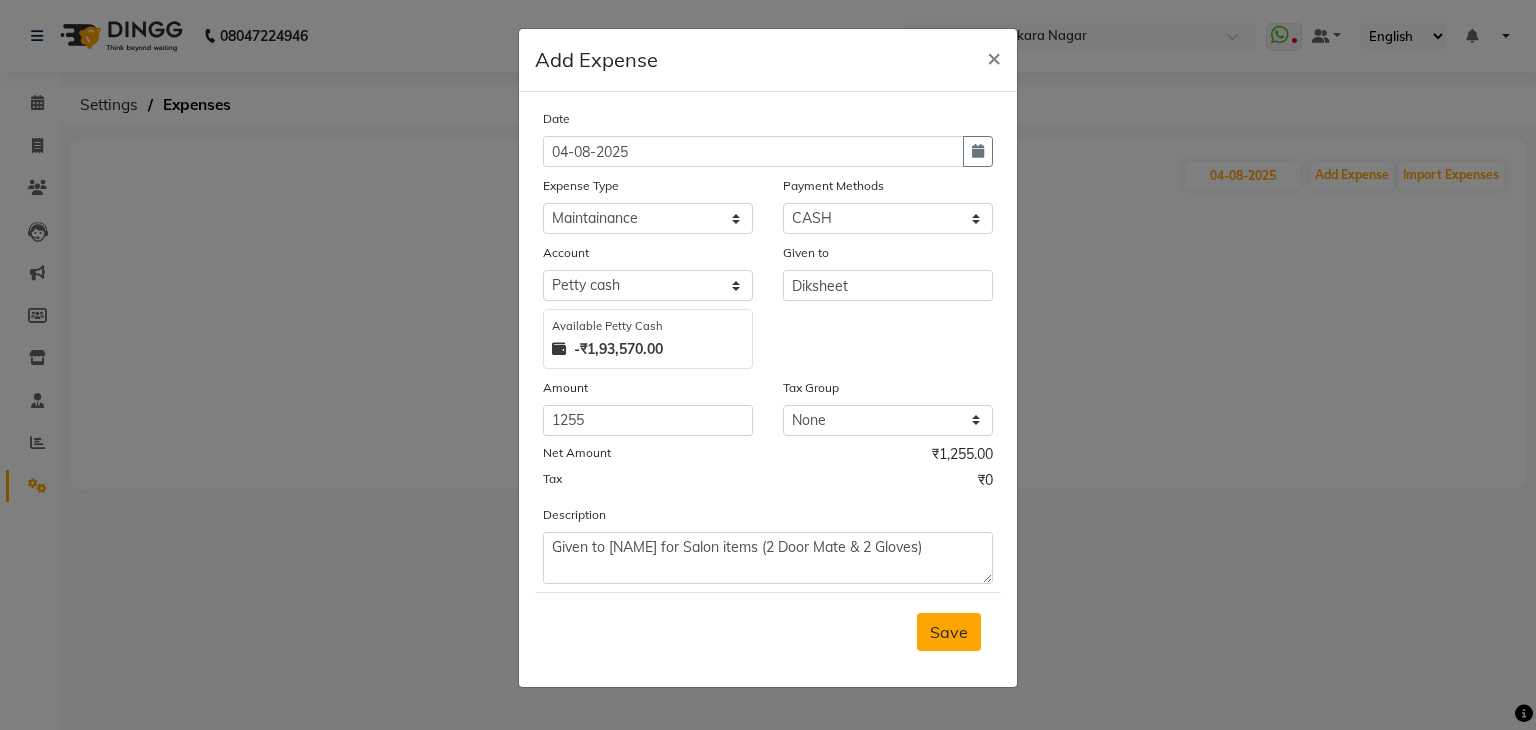 click on "Save" at bounding box center (949, 632) 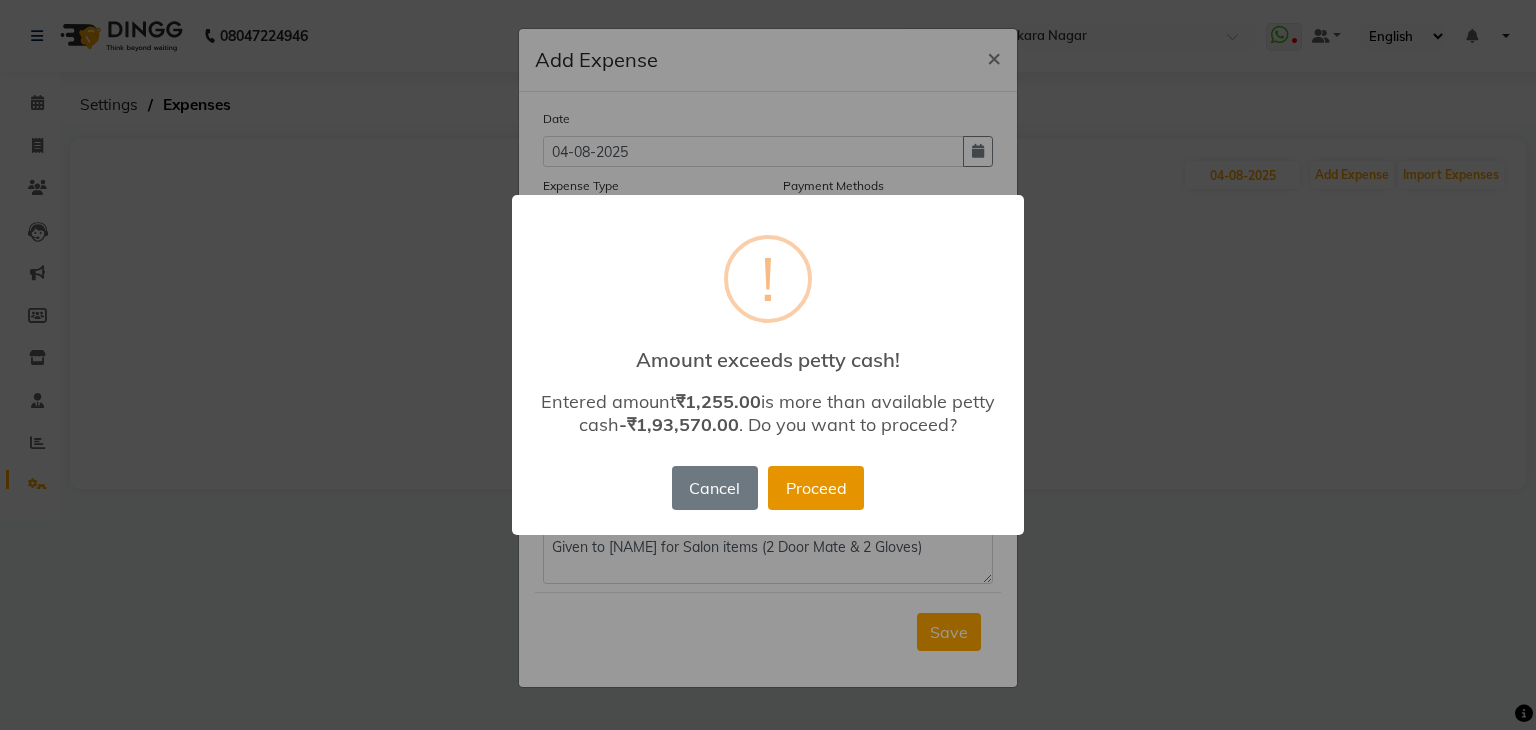 click on "Proceed" at bounding box center [816, 488] 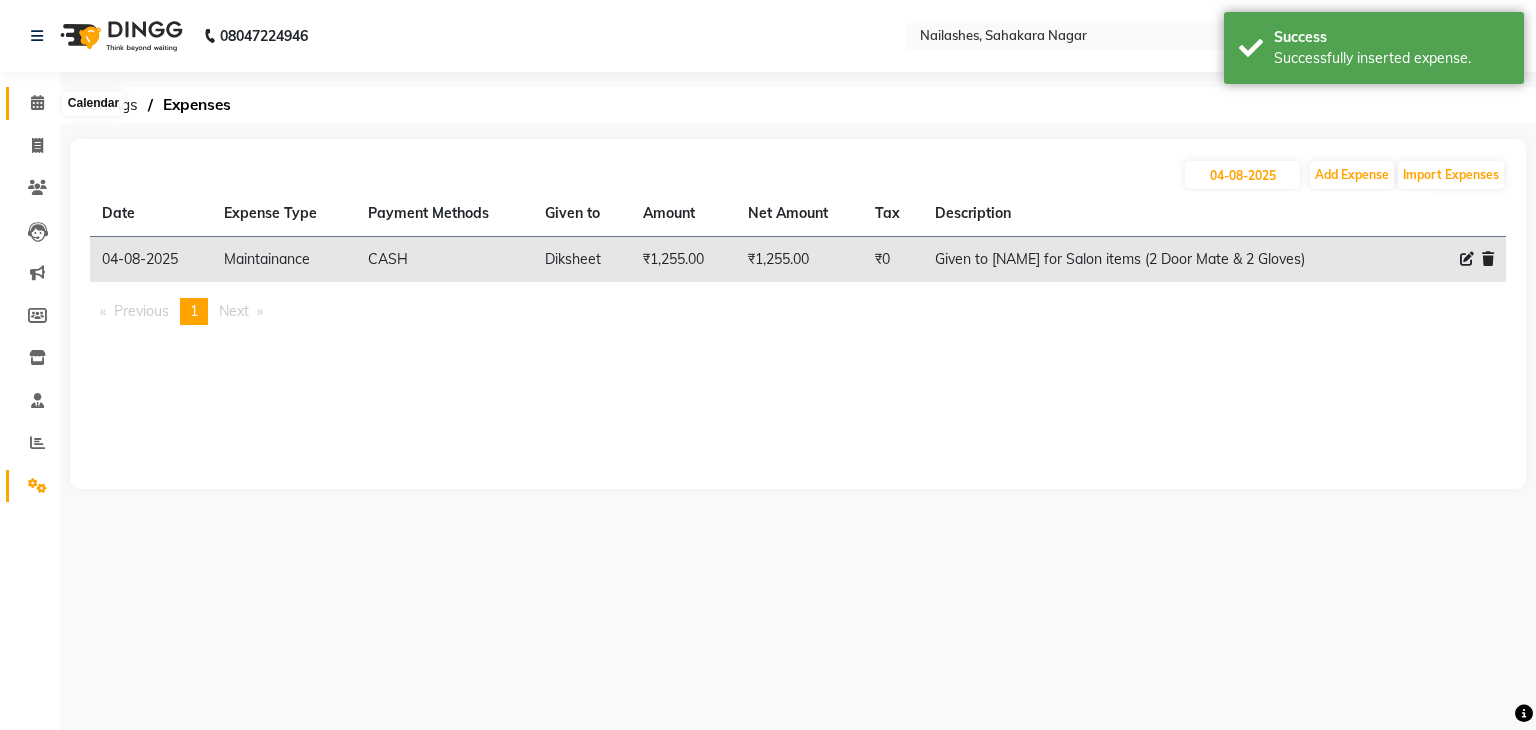 click 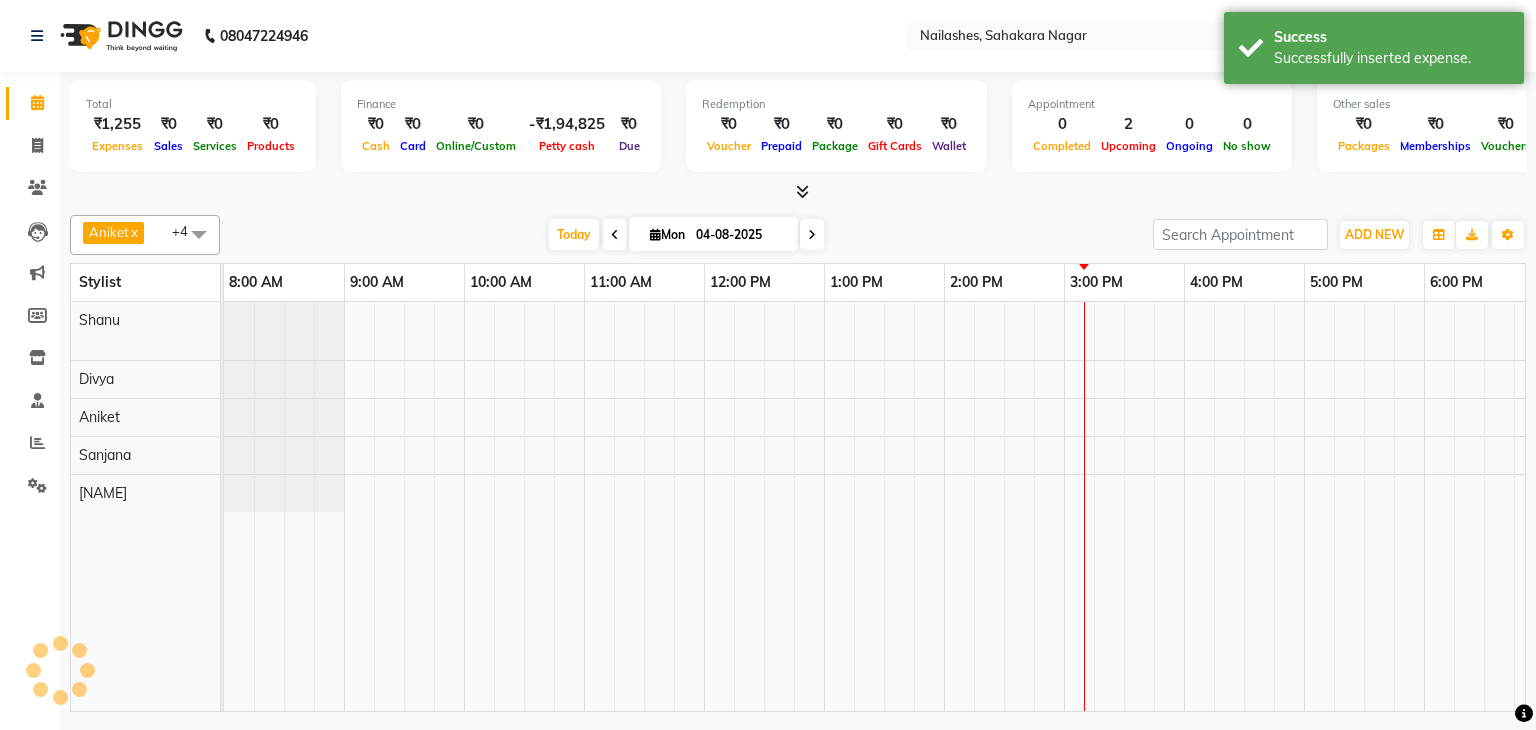 scroll, scrollTop: 0, scrollLeft: 0, axis: both 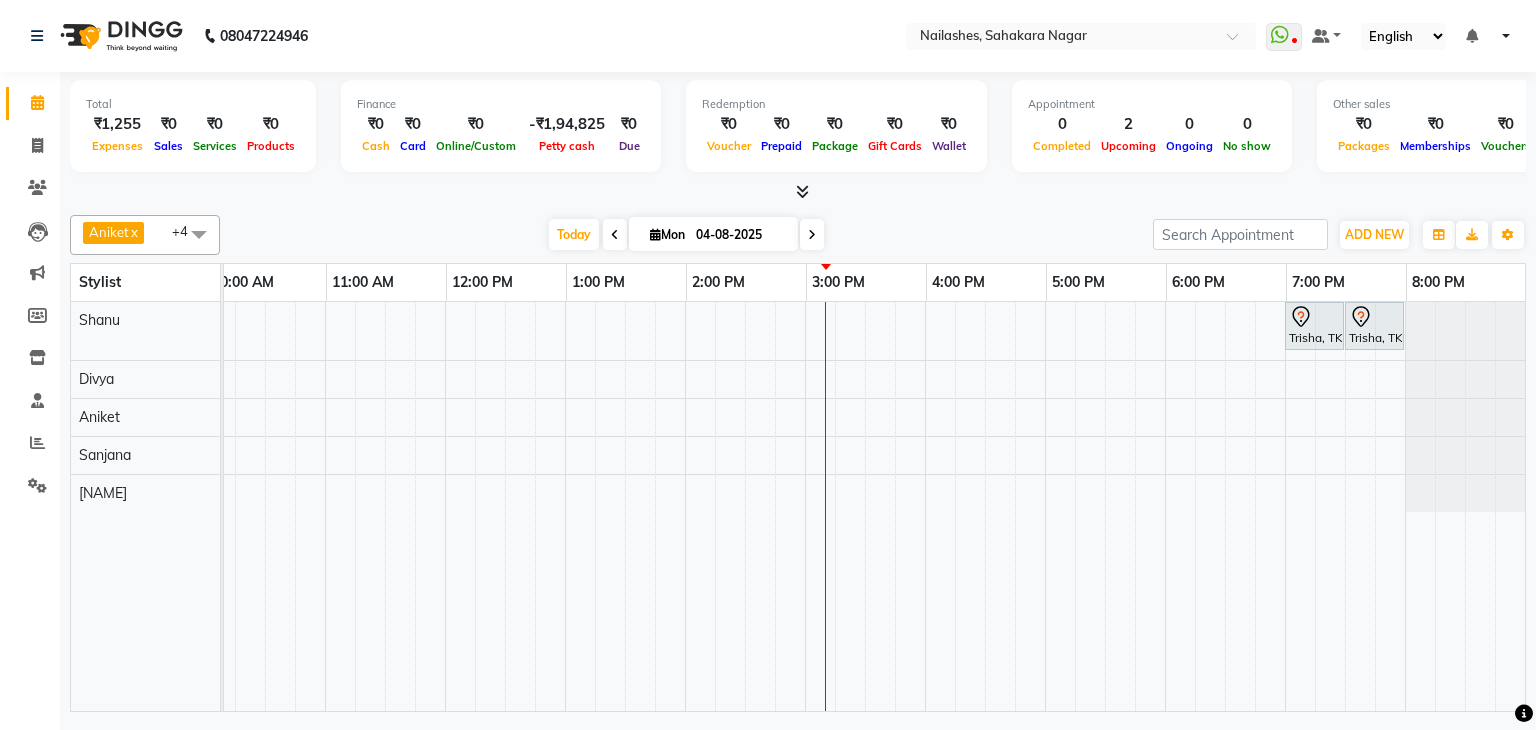 click on "Trisha, TK01, [TIME]-[TIME], Permanent Nail Paint - Solid Color (Hand) Trisha, TK01, [TIME]-[TIME], Nail Art - Myler Per Finger (Hand)" at bounding box center [745, 506] 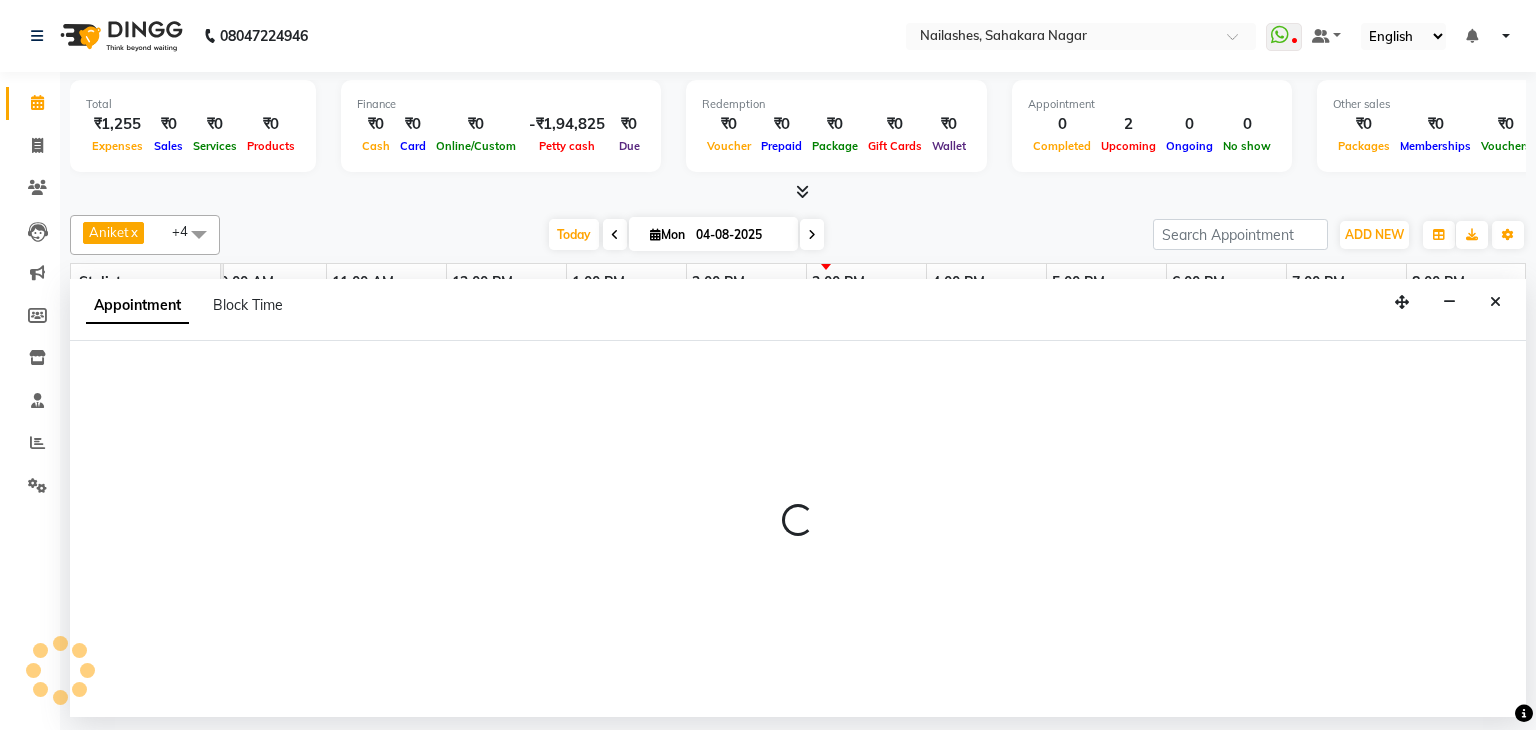 select on "54412" 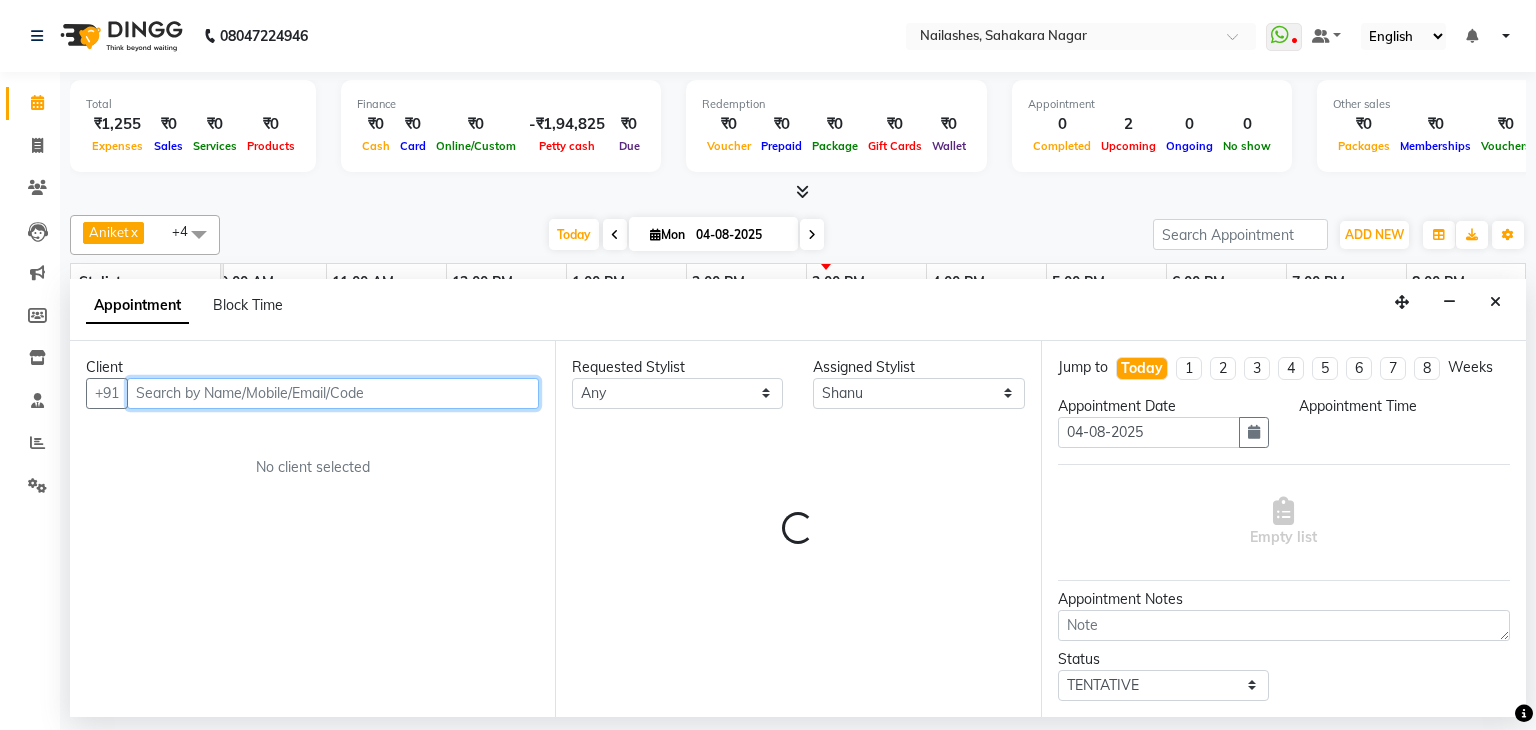 select on "900" 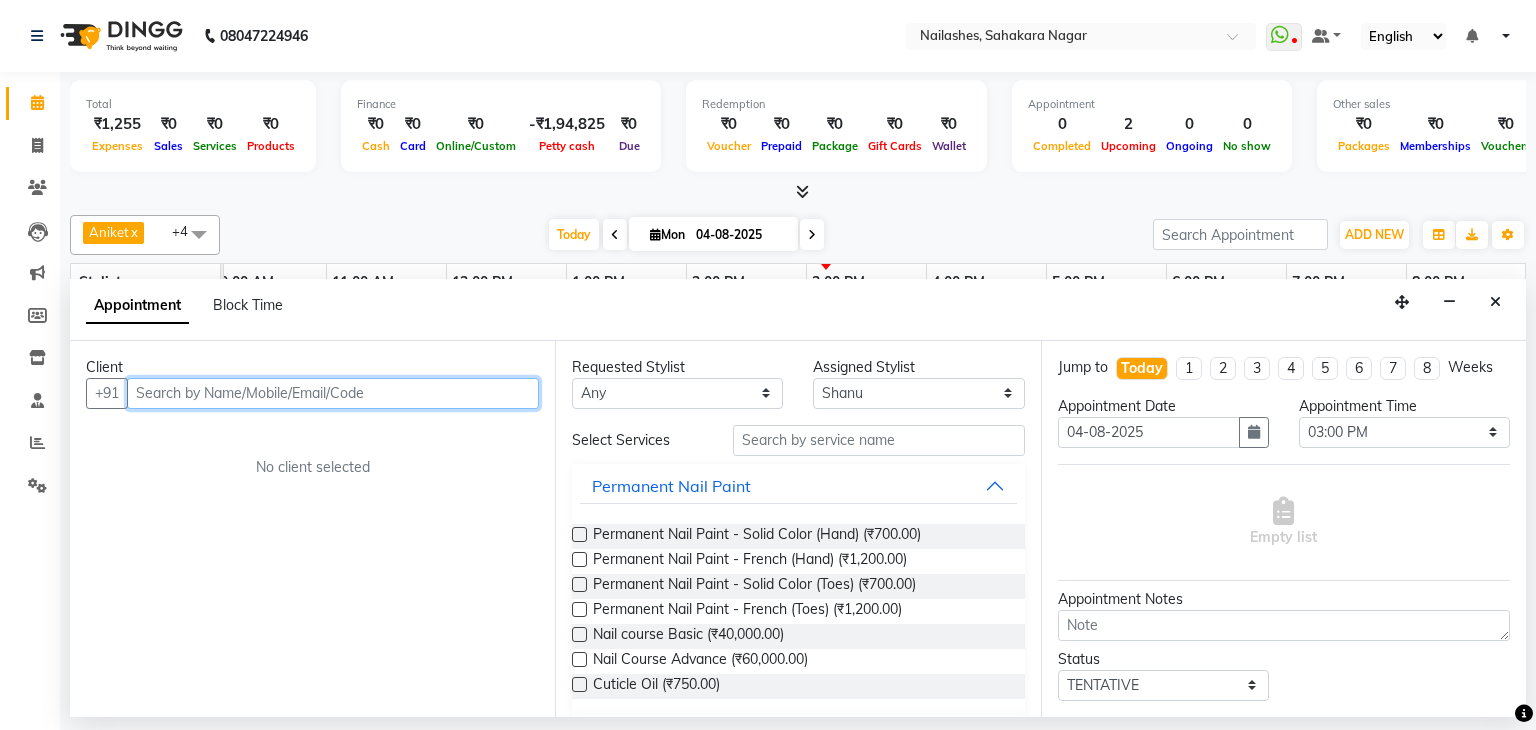 click at bounding box center (333, 393) 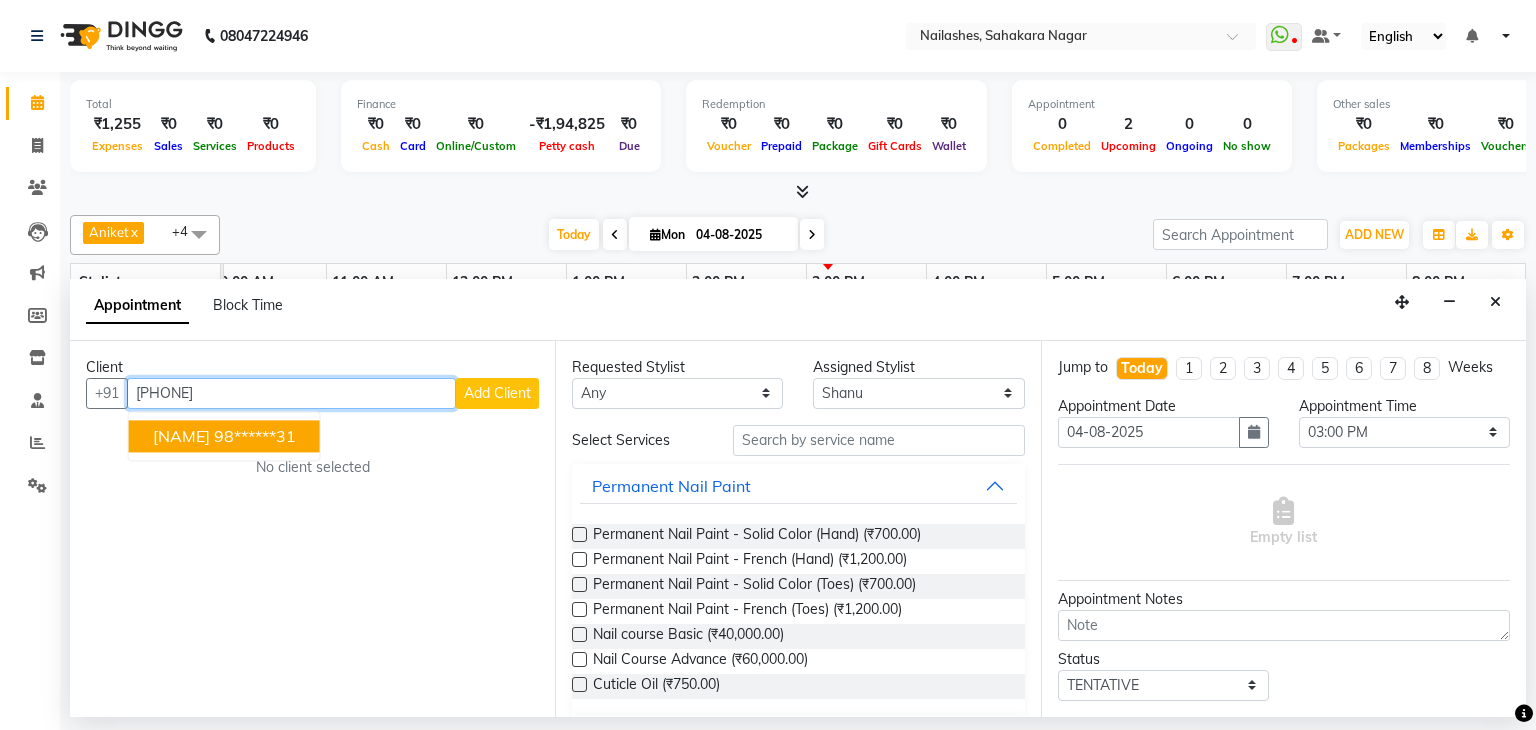click on "98******31" at bounding box center [255, 436] 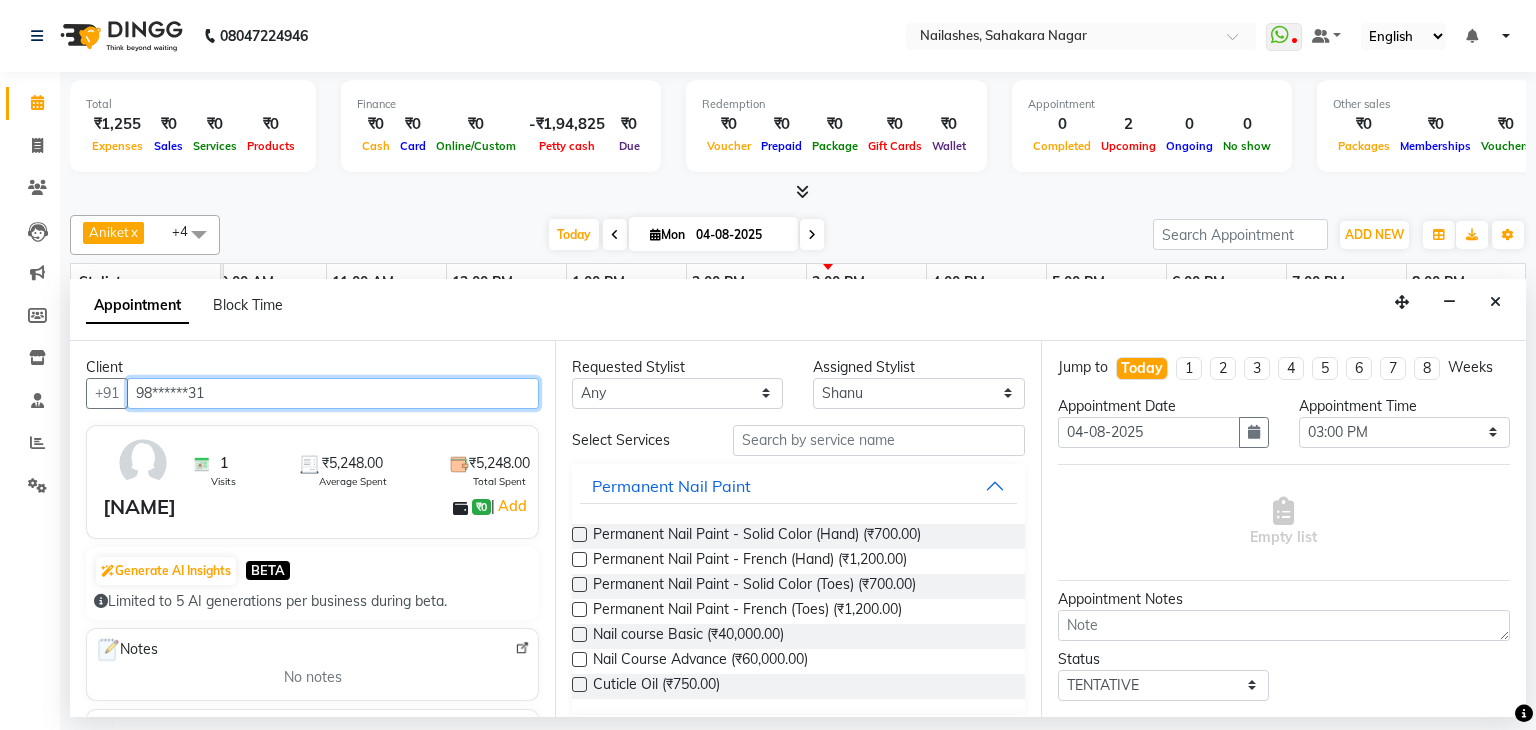 type on "98******31" 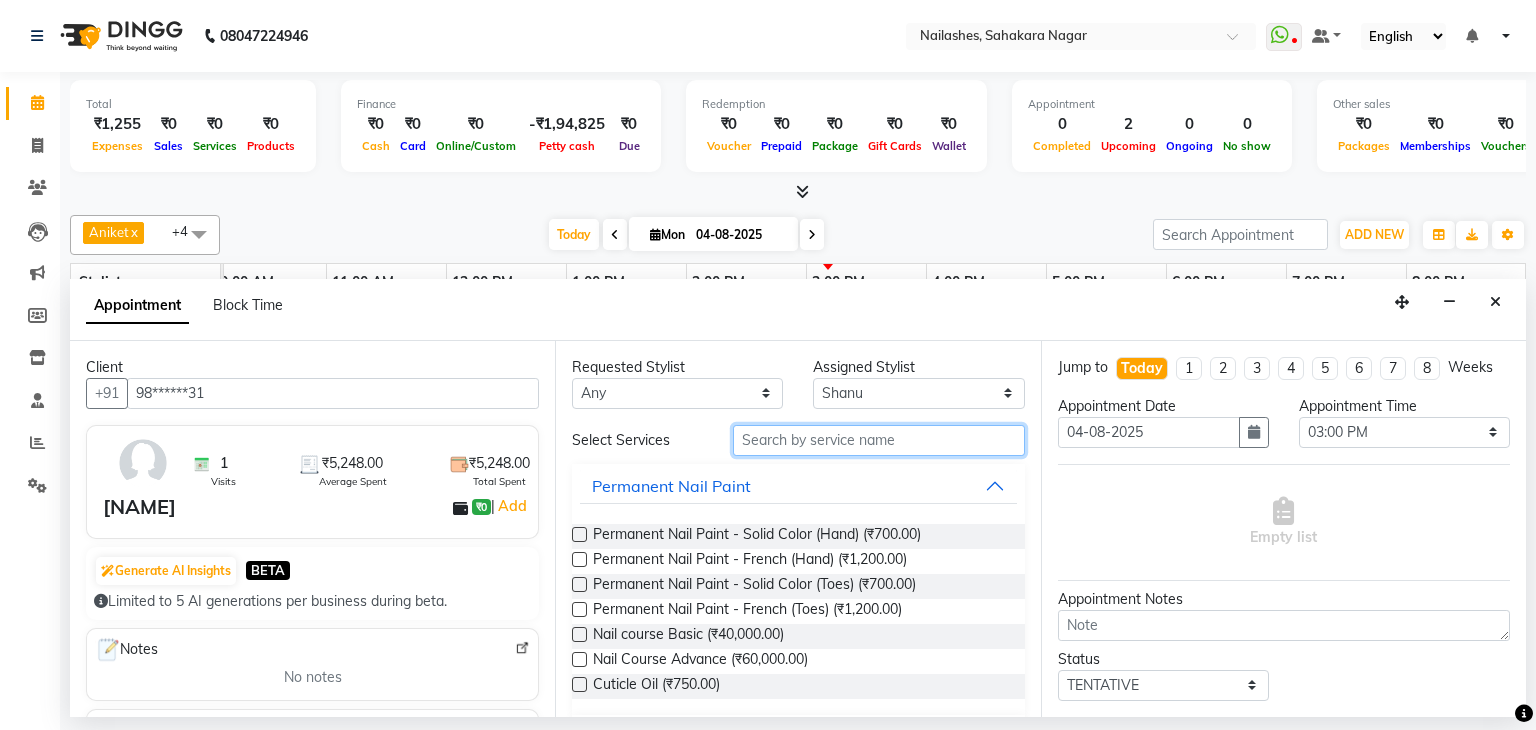 click at bounding box center [879, 440] 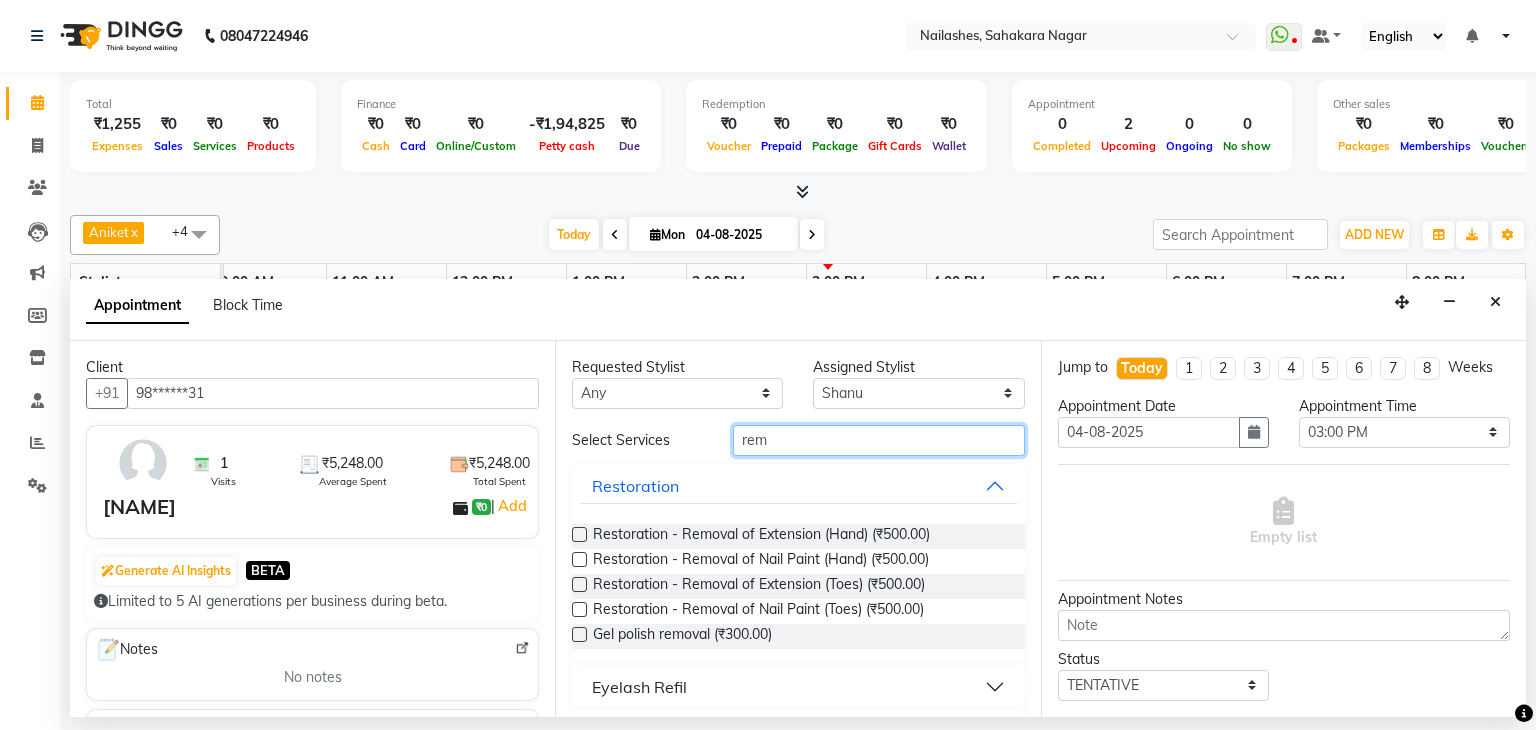 type on "rem" 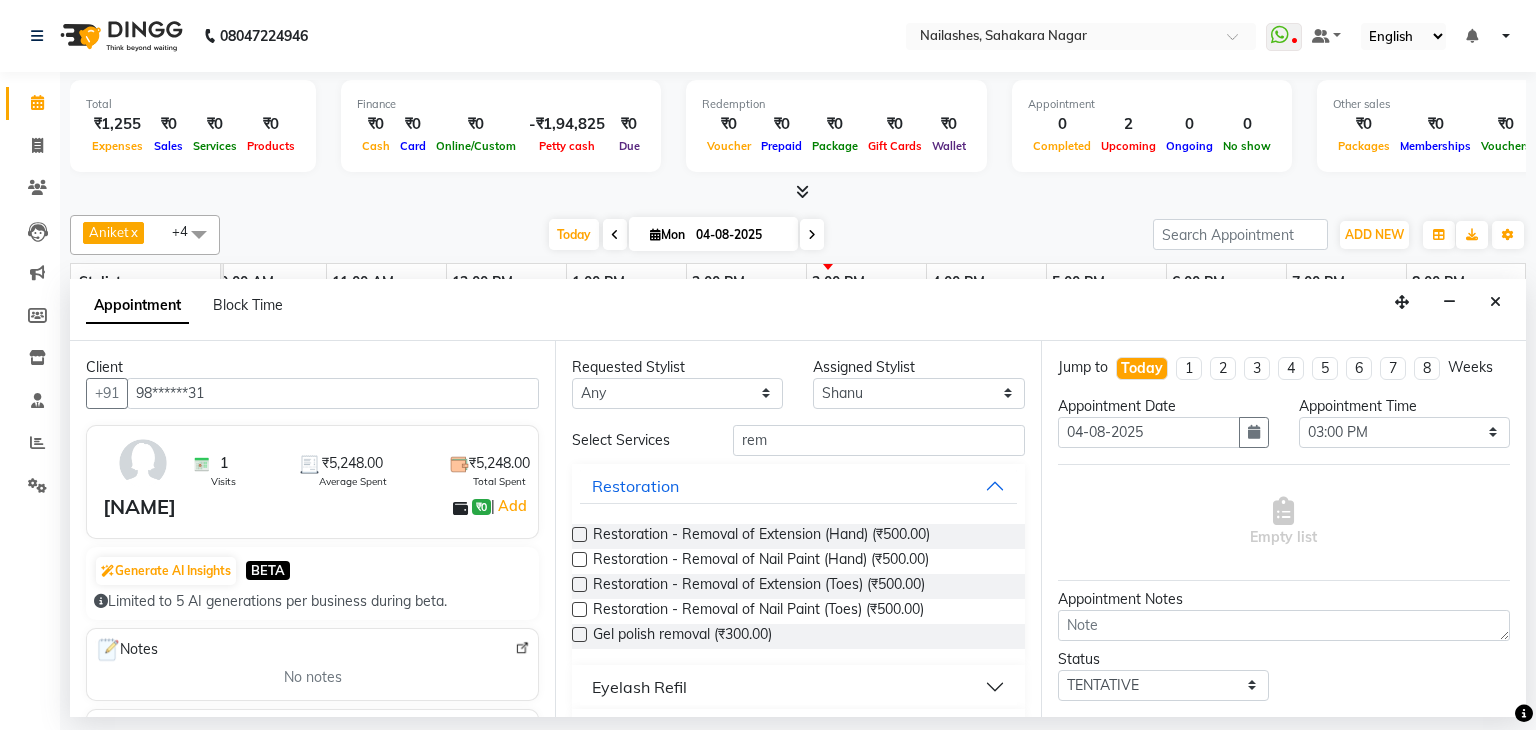 click at bounding box center (579, 634) 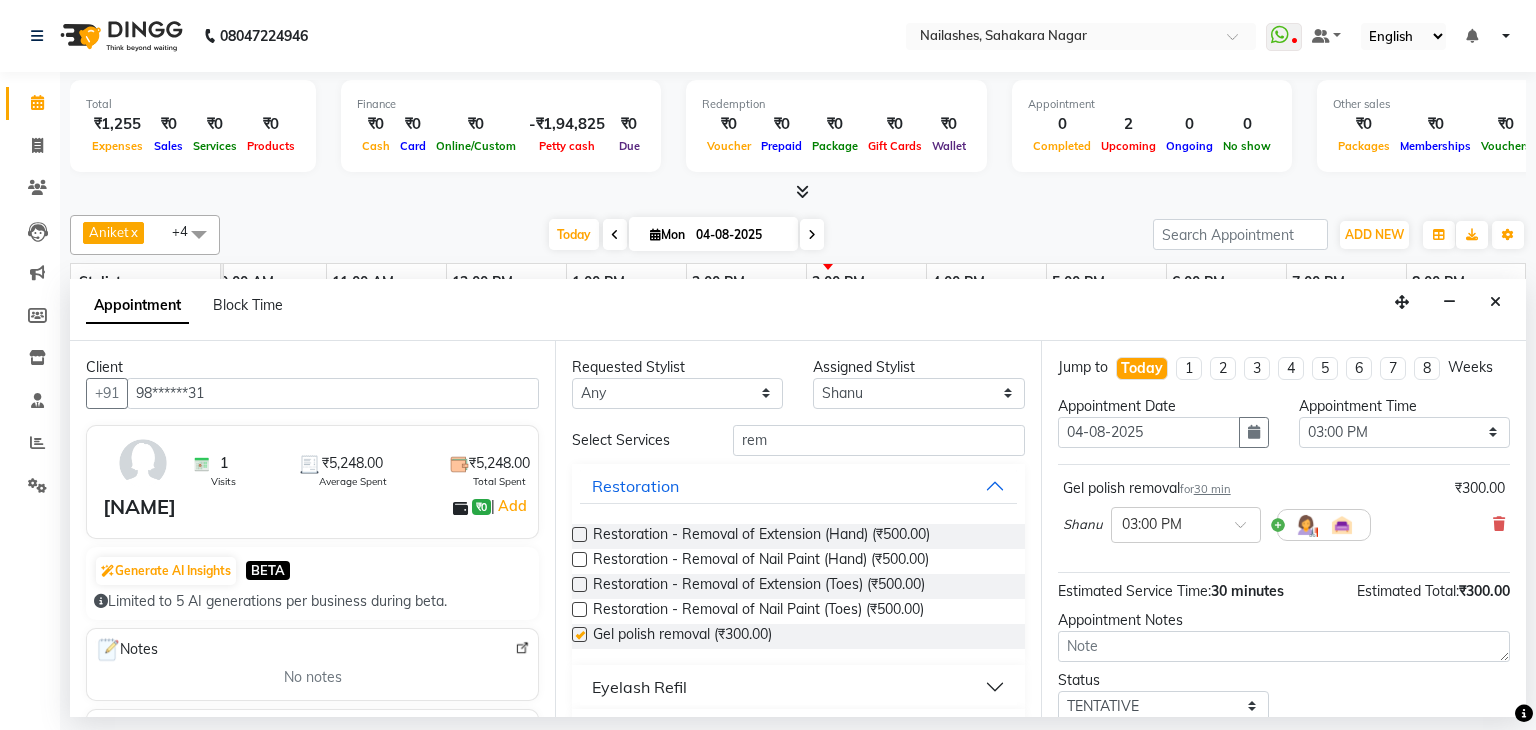 checkbox on "false" 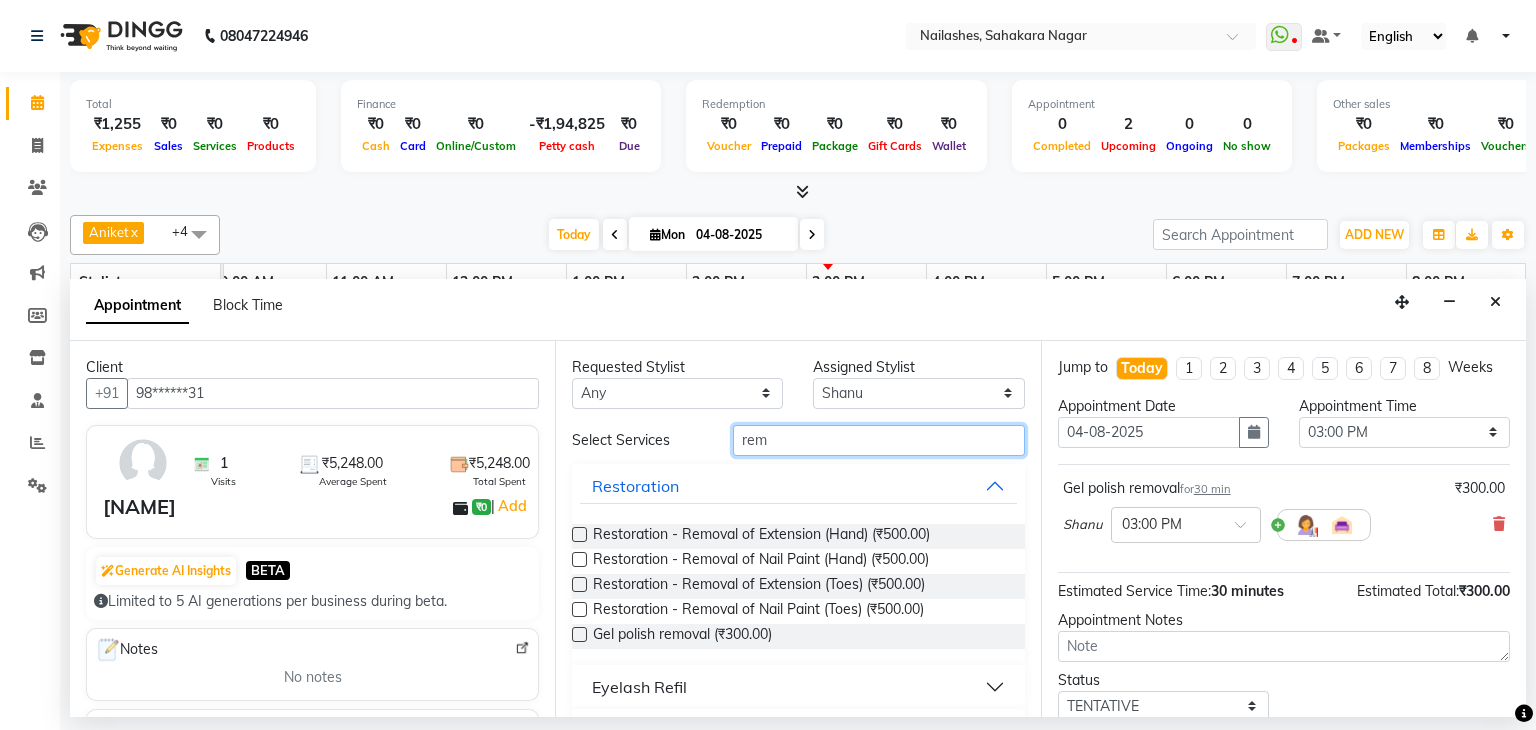 click on "rem" at bounding box center [879, 440] 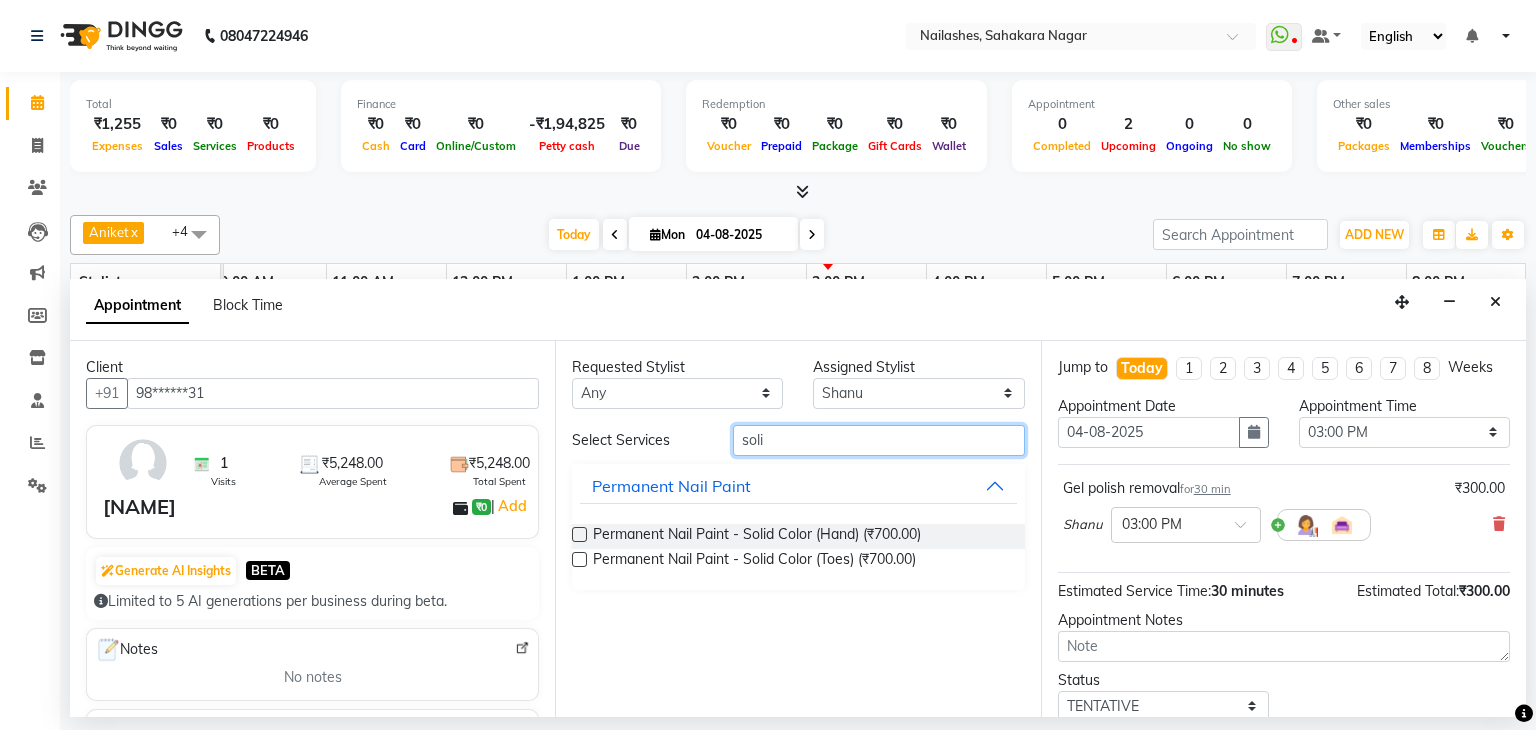type on "soli" 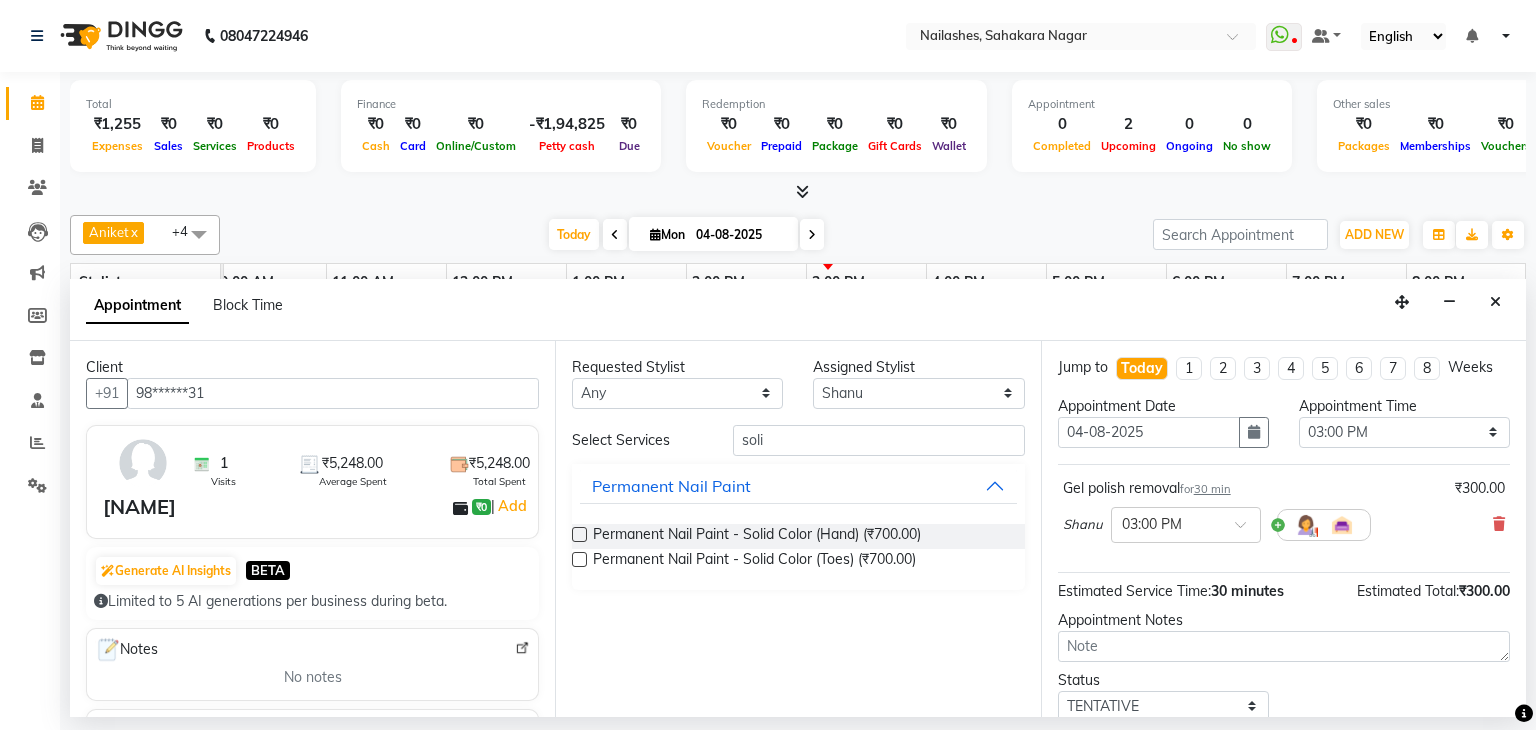 click at bounding box center (579, 534) 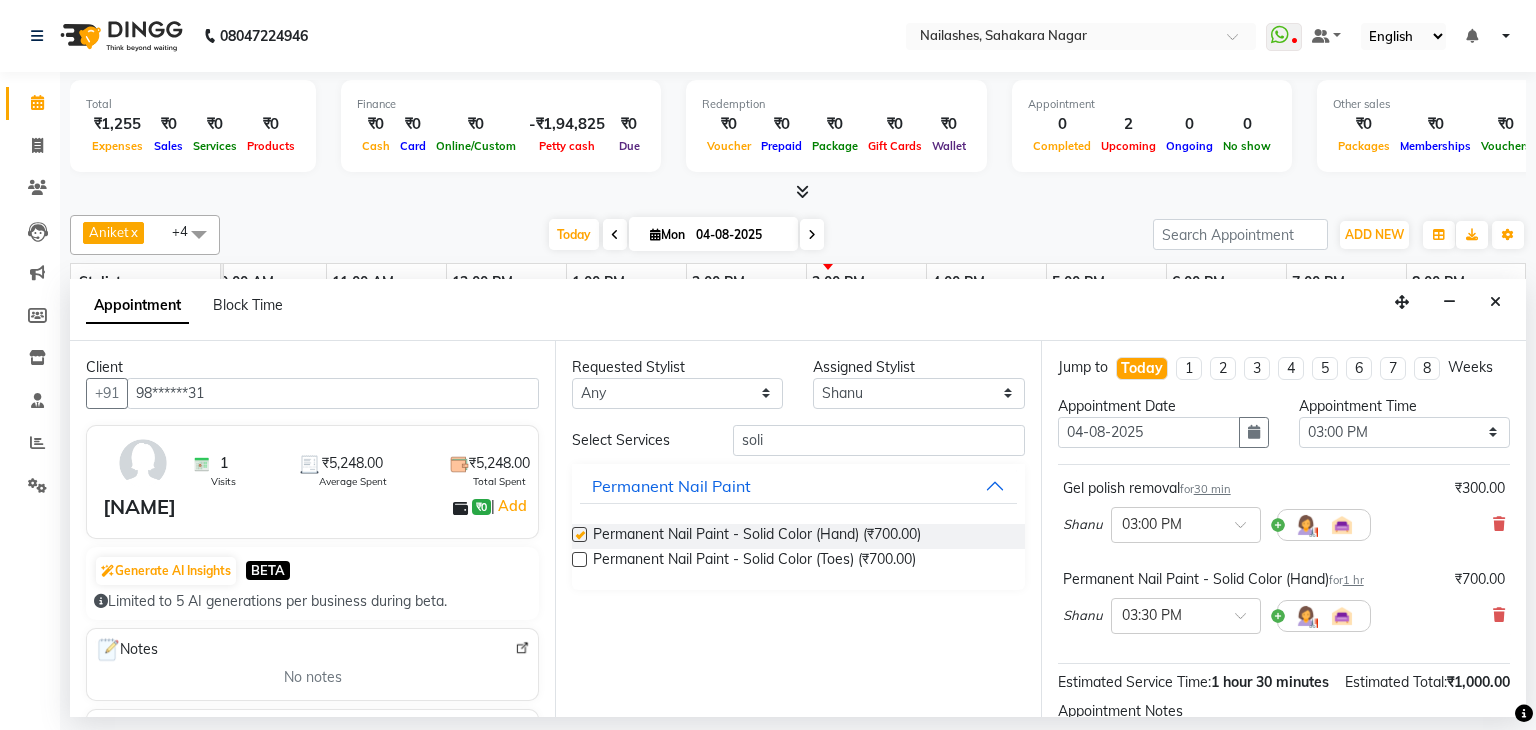 checkbox on "false" 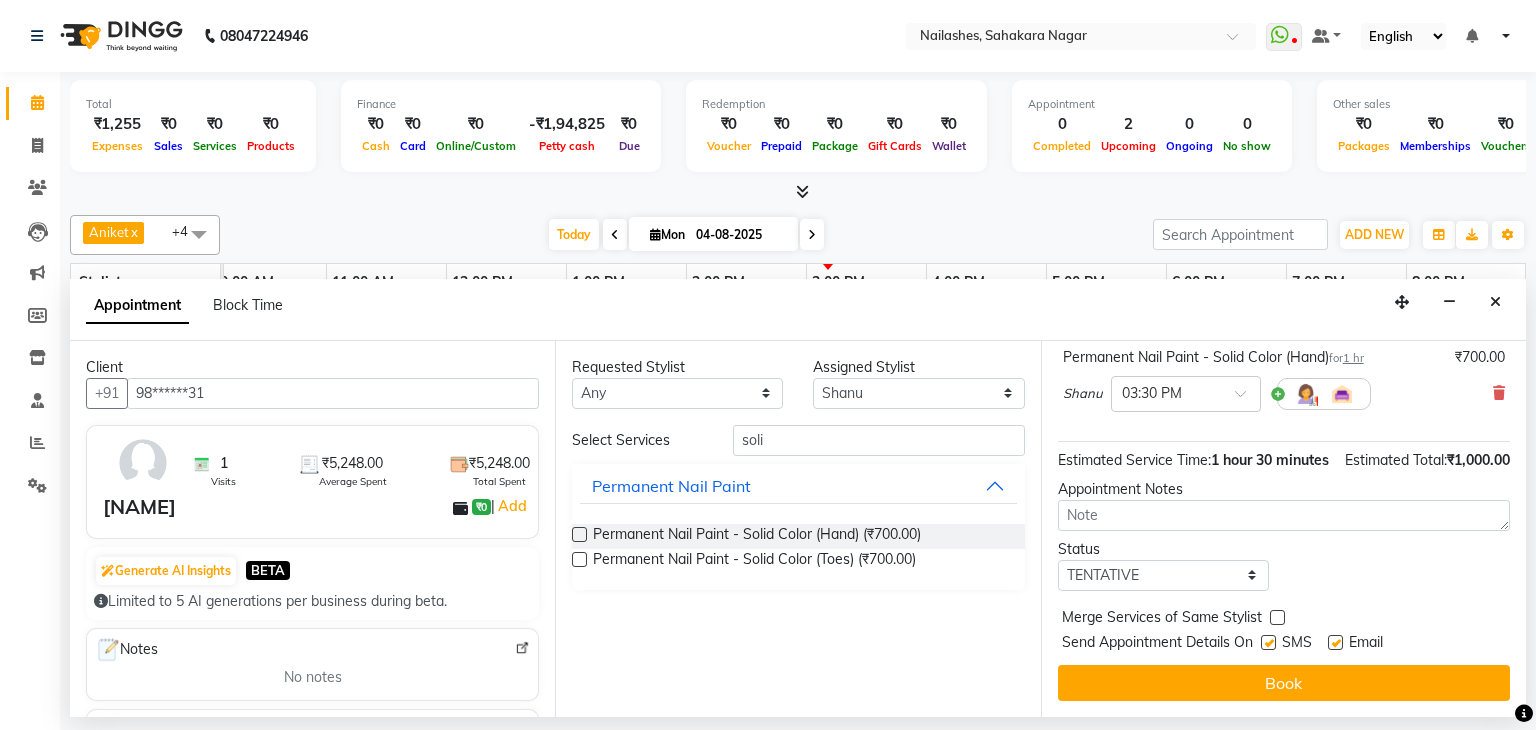 scroll, scrollTop: 242, scrollLeft: 0, axis: vertical 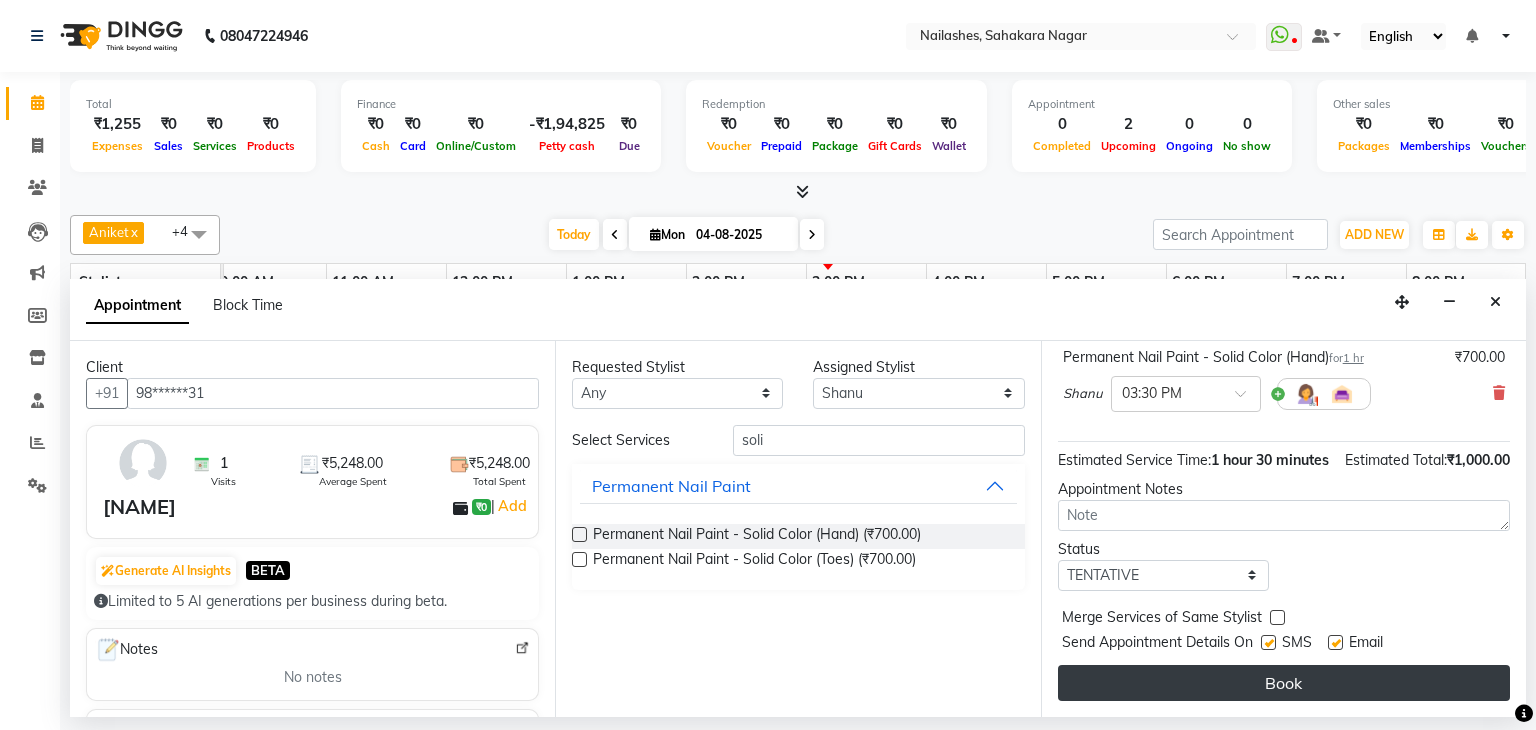 click on "Book" at bounding box center [1284, 683] 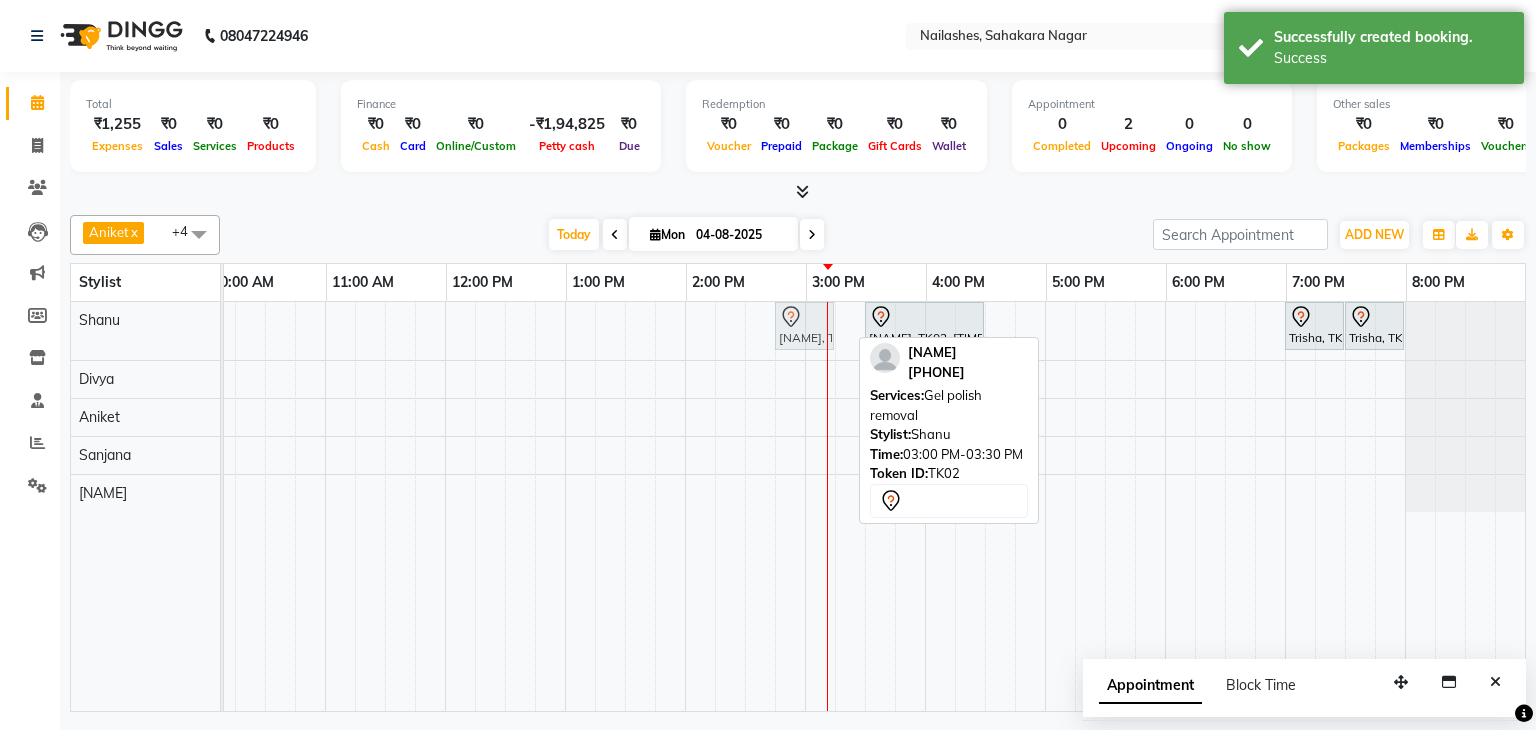 drag, startPoint x: 807, startPoint y: 324, endPoint x: 788, endPoint y: 329, distance: 19.646883 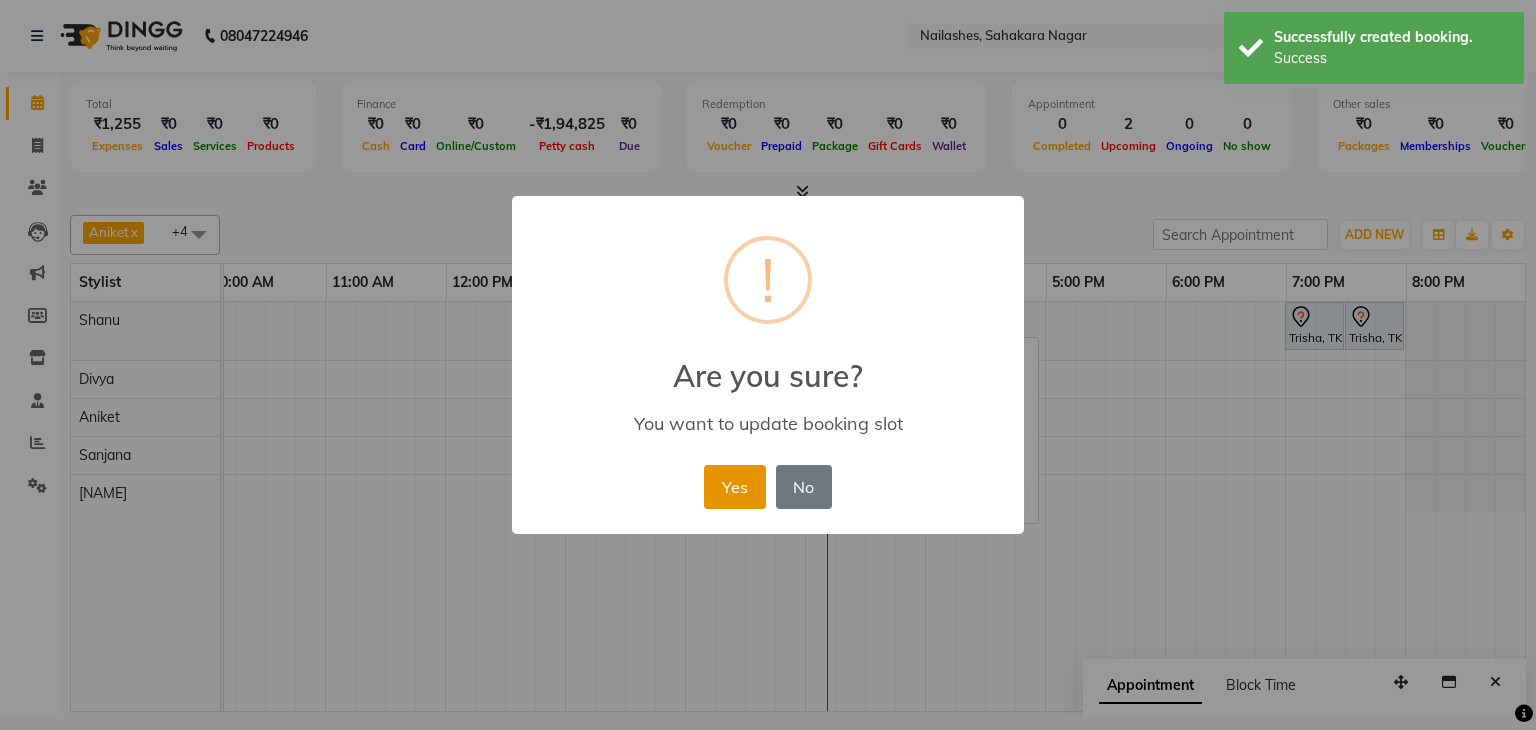 click on "Yes" at bounding box center [734, 487] 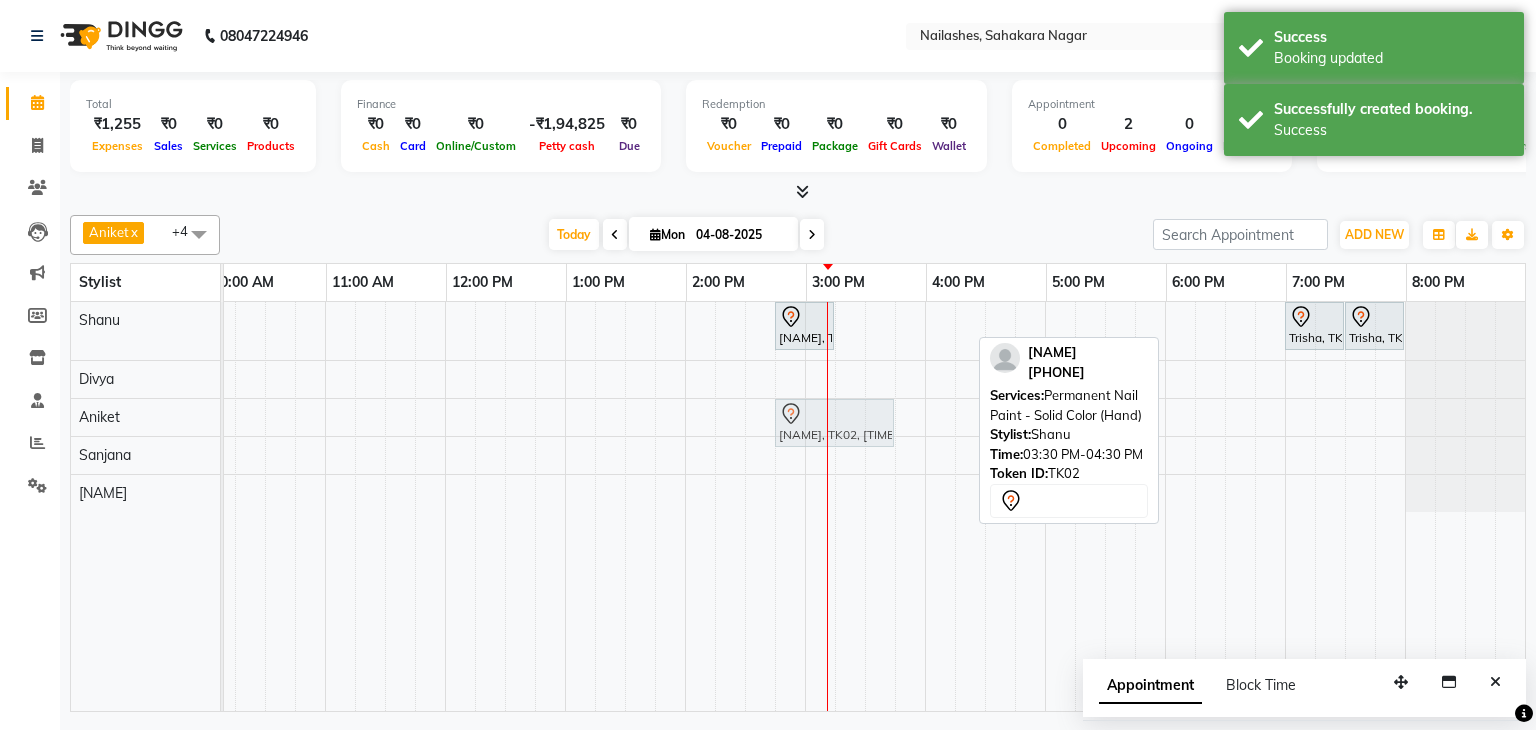 drag, startPoint x: 918, startPoint y: 321, endPoint x: 864, endPoint y: 394, distance: 90.80198 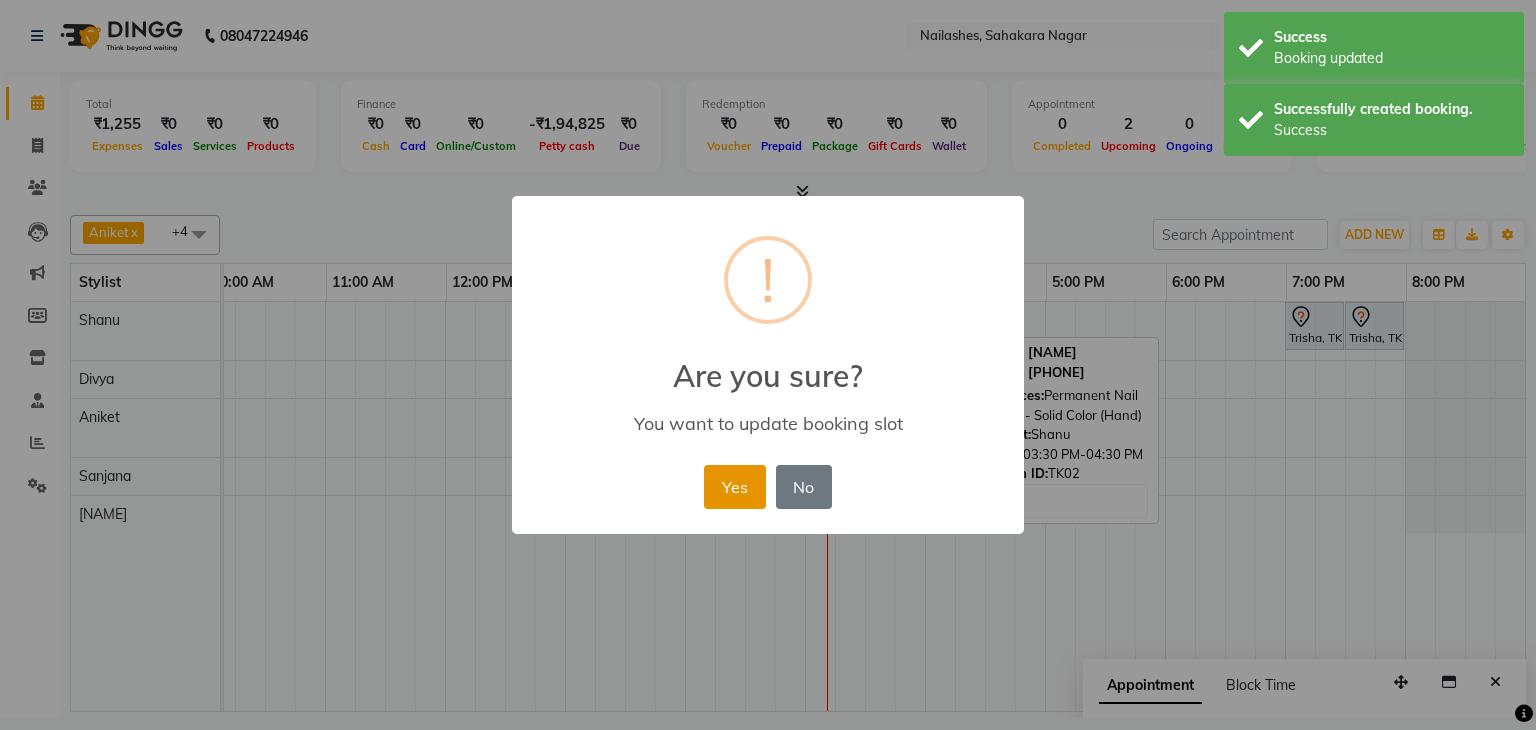click on "Yes" at bounding box center (734, 487) 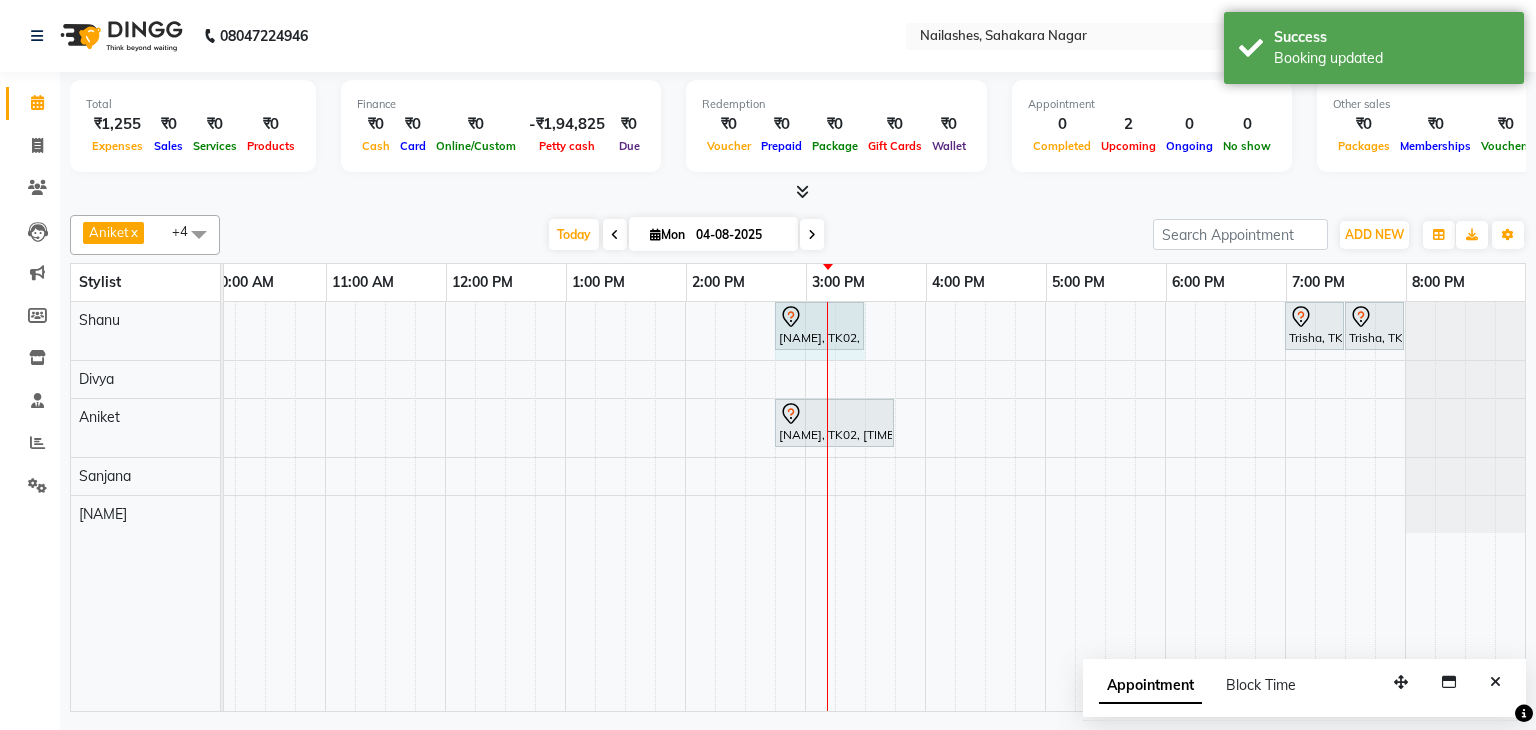drag, startPoint x: 821, startPoint y: 325, endPoint x: 861, endPoint y: 318, distance: 40.60788 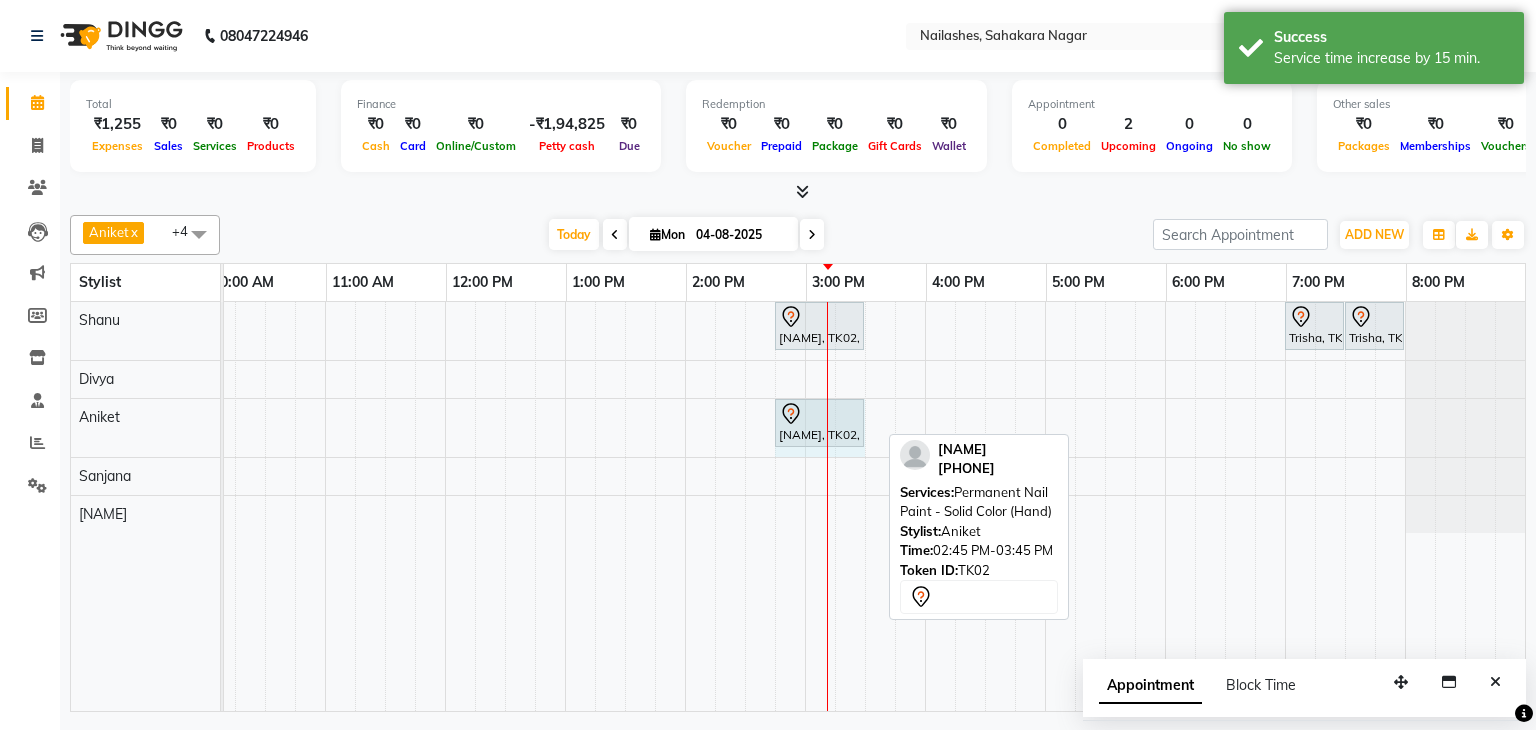 drag, startPoint x: 876, startPoint y: 422, endPoint x: 849, endPoint y: 425, distance: 27.166155 